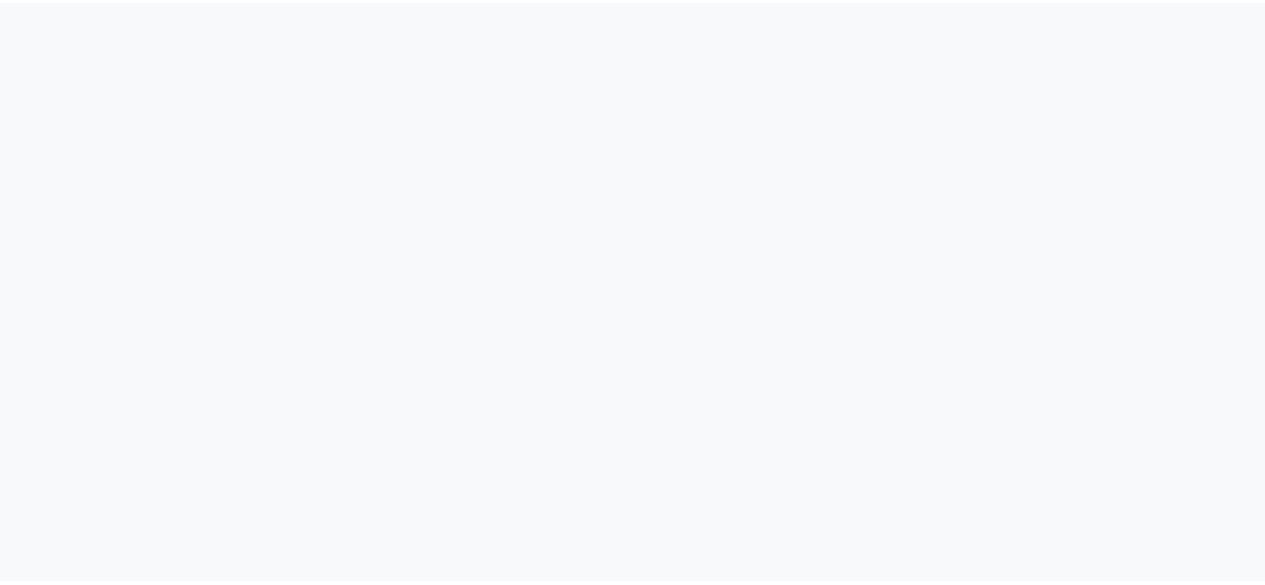 scroll, scrollTop: 0, scrollLeft: 0, axis: both 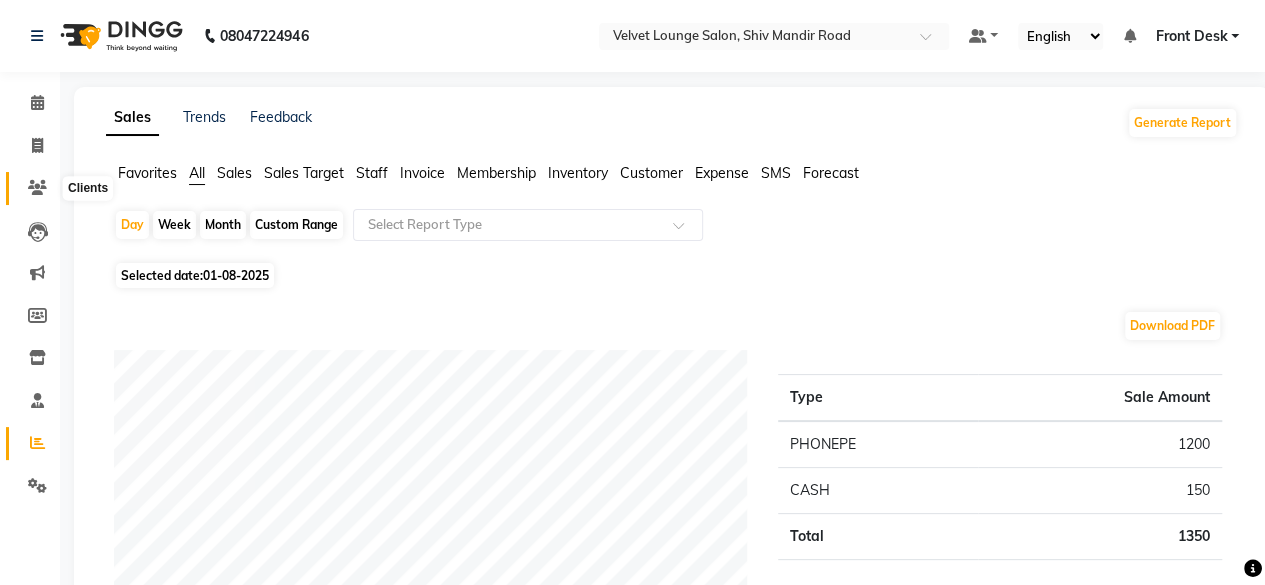 click 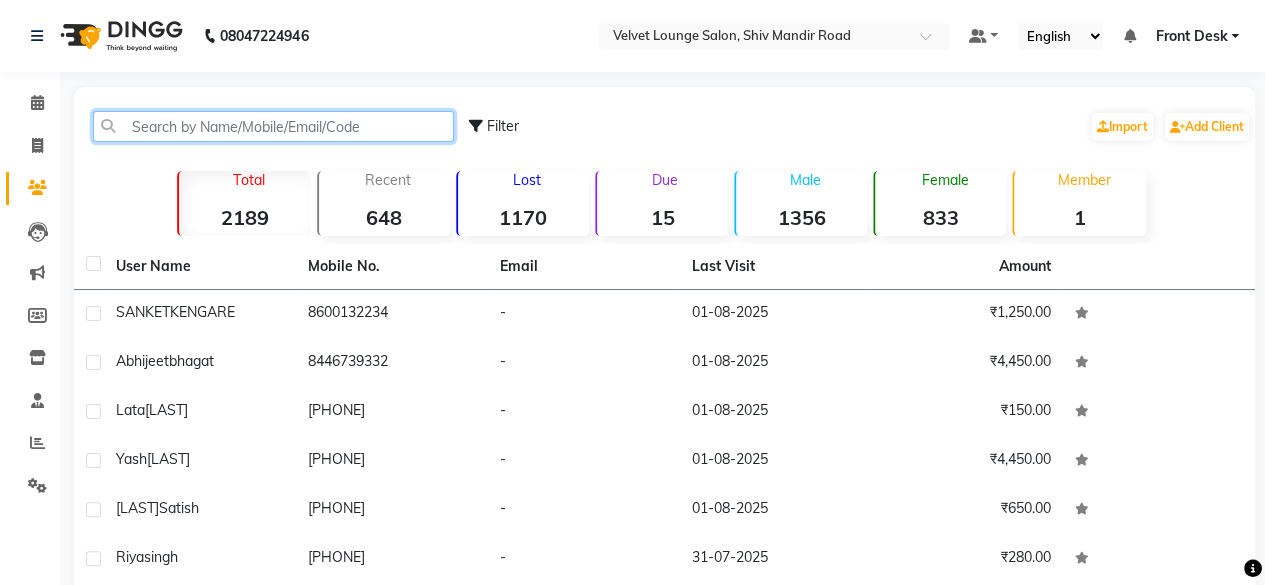 click 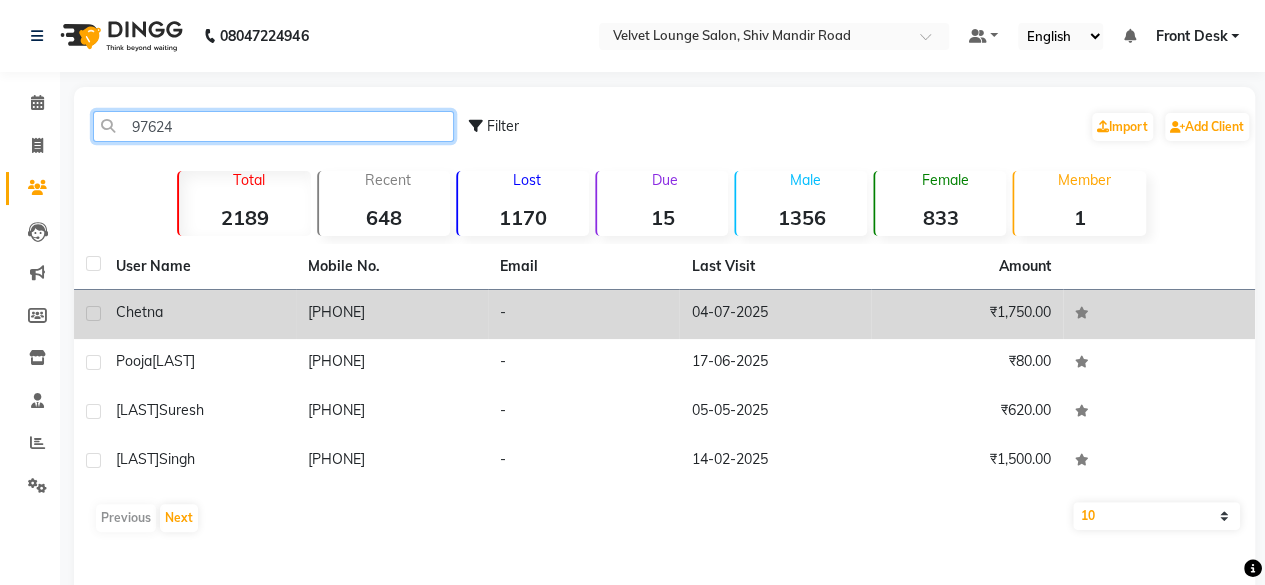 type on "97624" 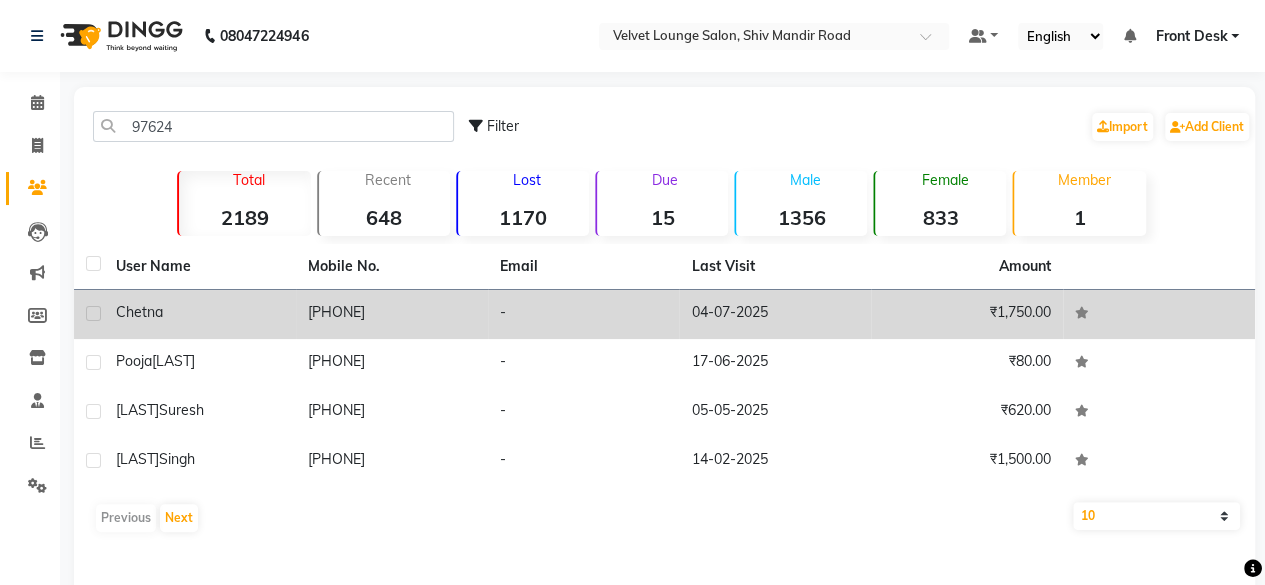 click on "[PHONE]" 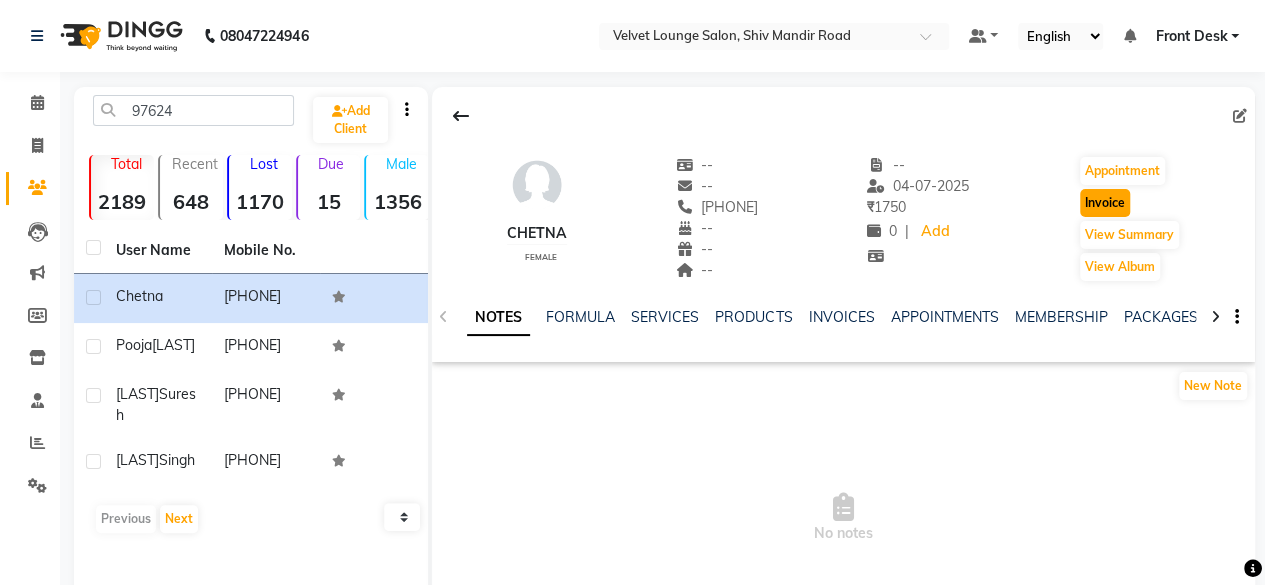 click on "Invoice" 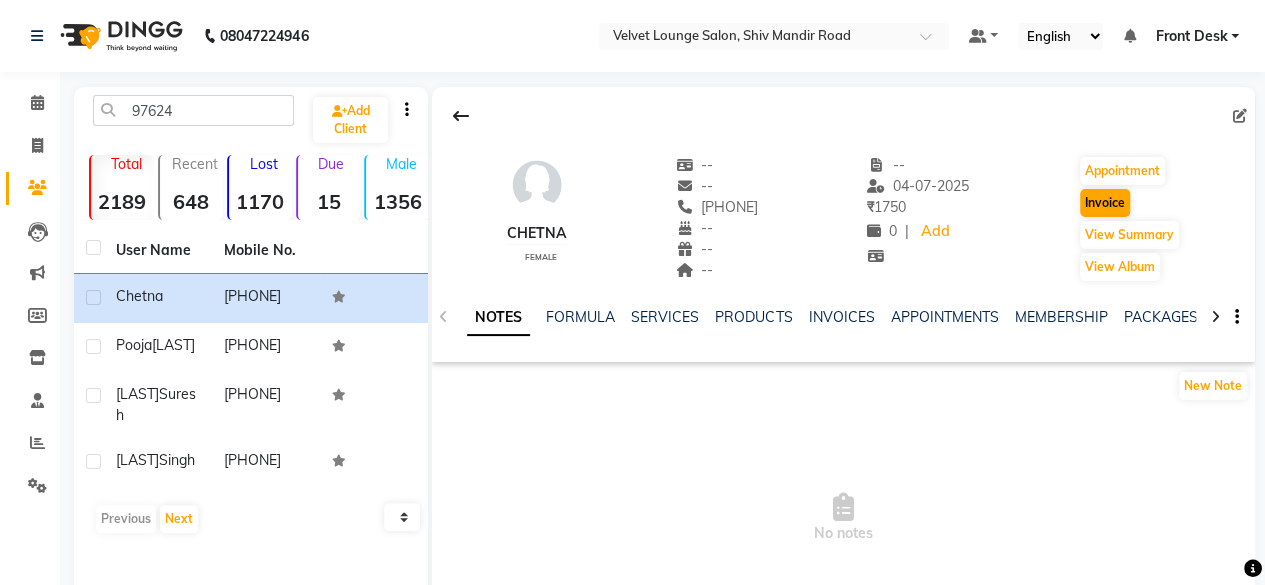 select on "service" 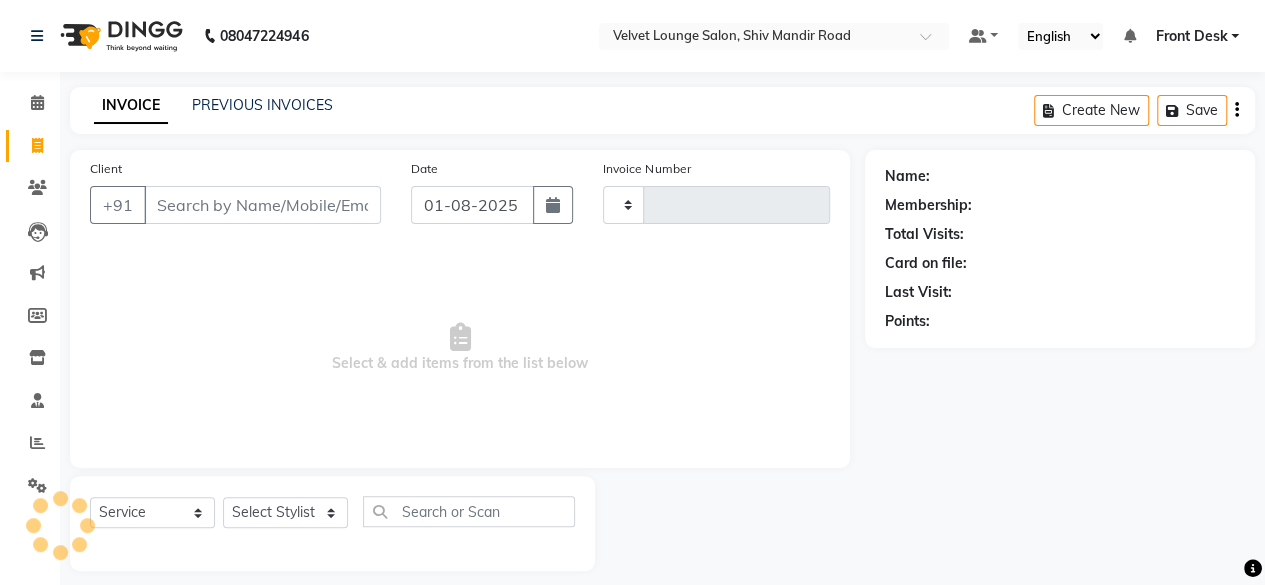 scroll, scrollTop: 15, scrollLeft: 0, axis: vertical 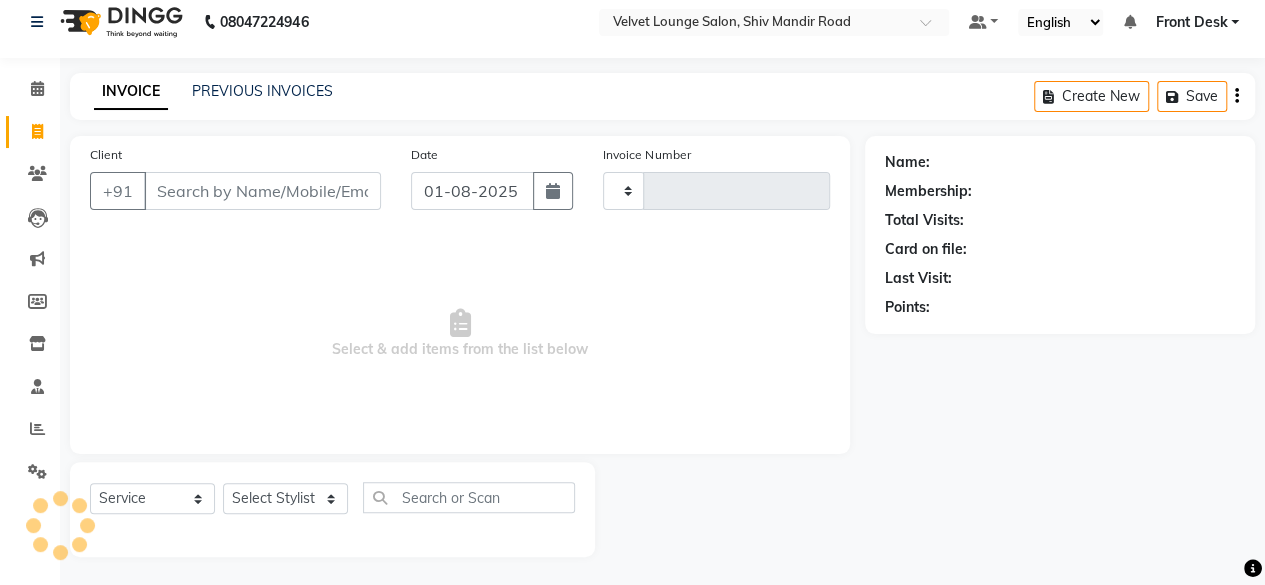 type on "1320" 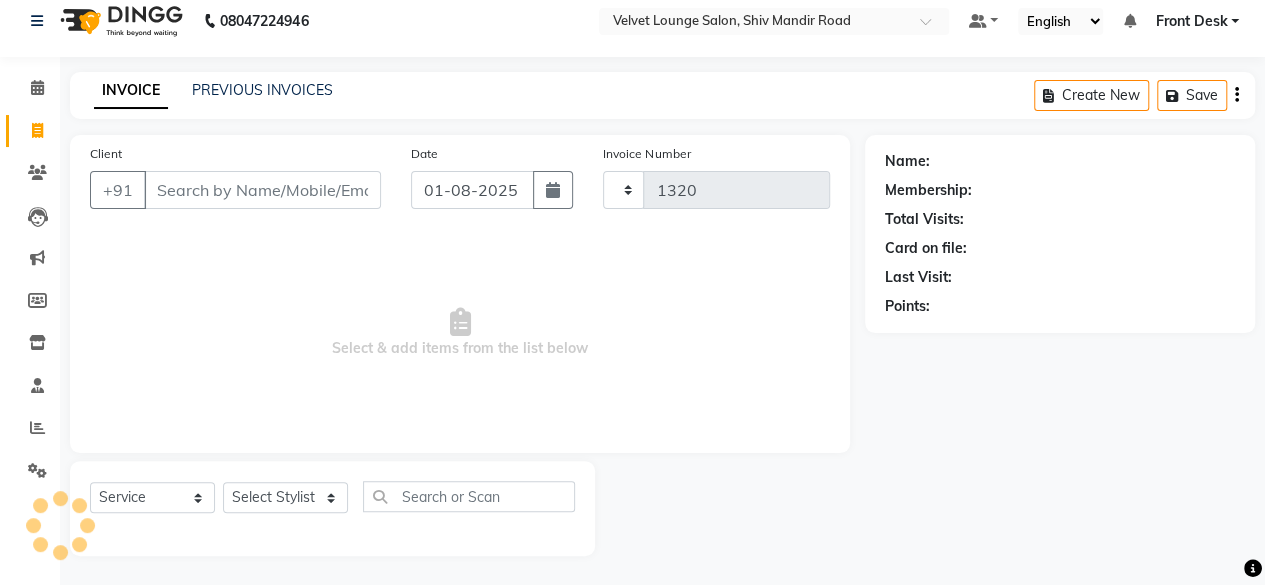select on "5962" 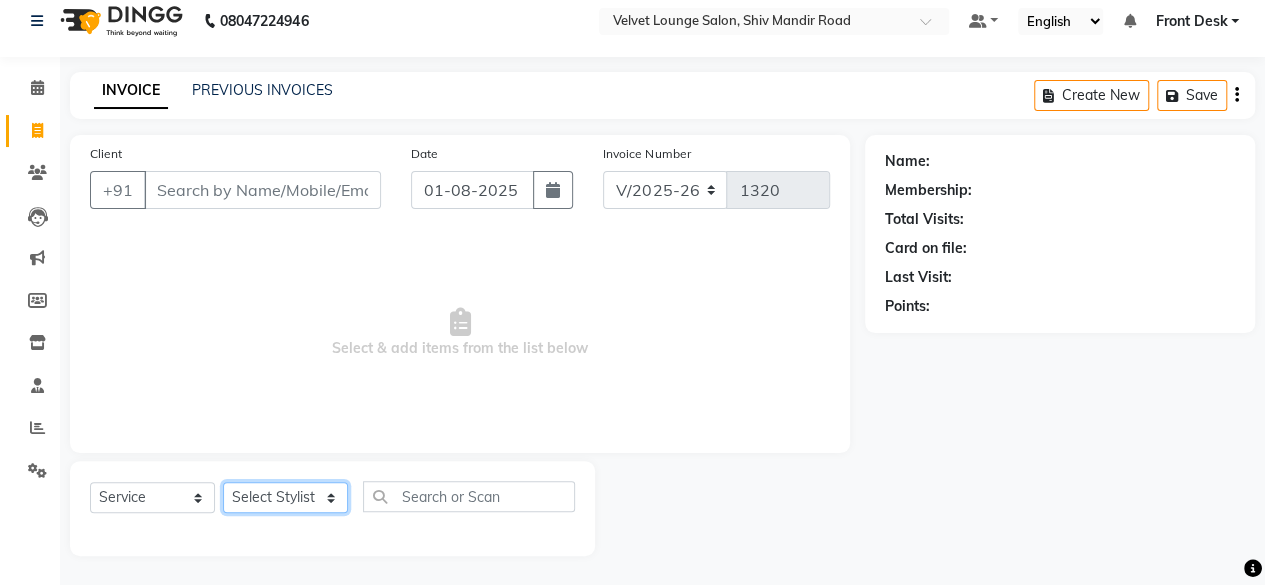 click on "Select Stylist" 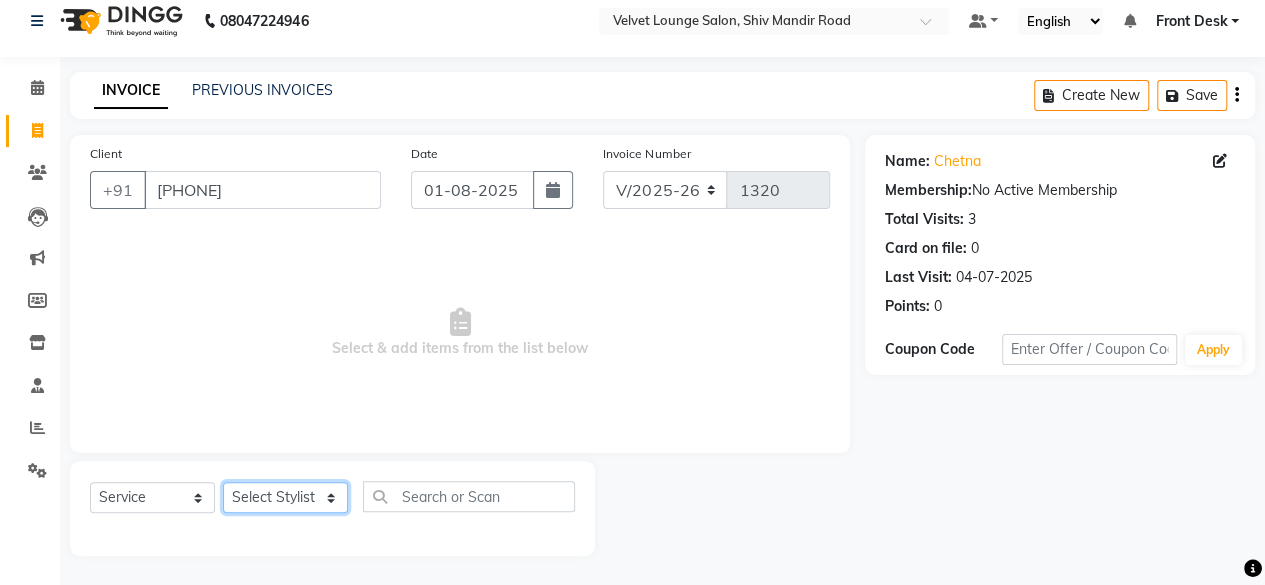 select on "50611" 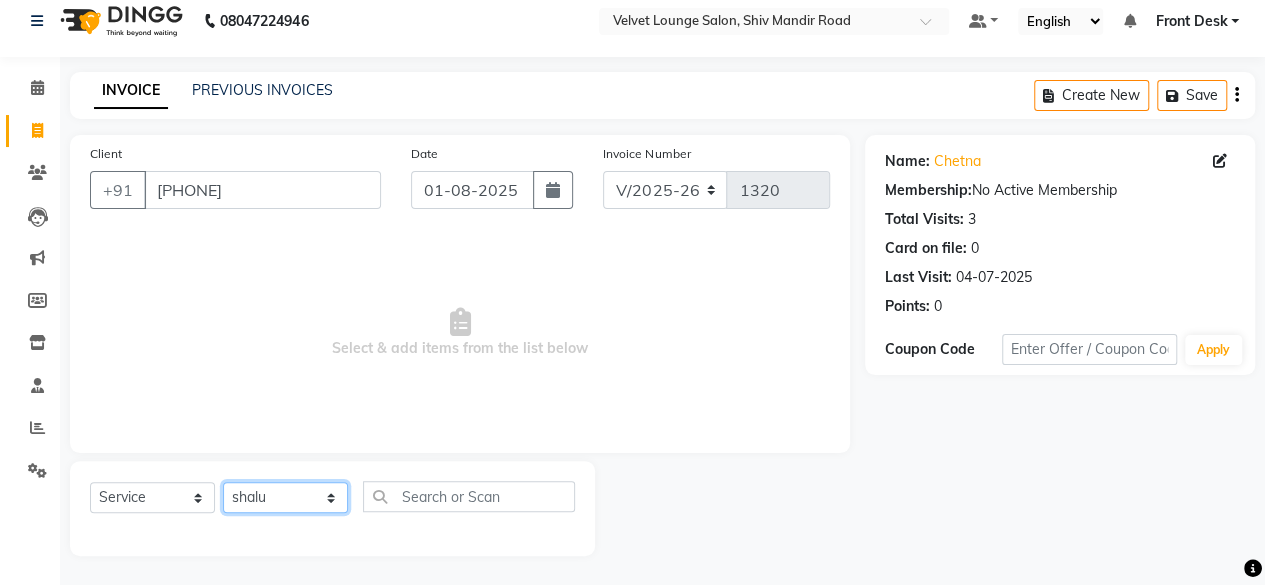click on "Select Stylist [FIRST] [LAST] [FIRST] [LAST] [FIRST] [LAST] [FIRST] [LAST] [LAST] [LAST] [LAST] [LAST] [LAST] [LAST] [LAST] [LAST] [LAST] [LAST] [LAST] [LAST]" 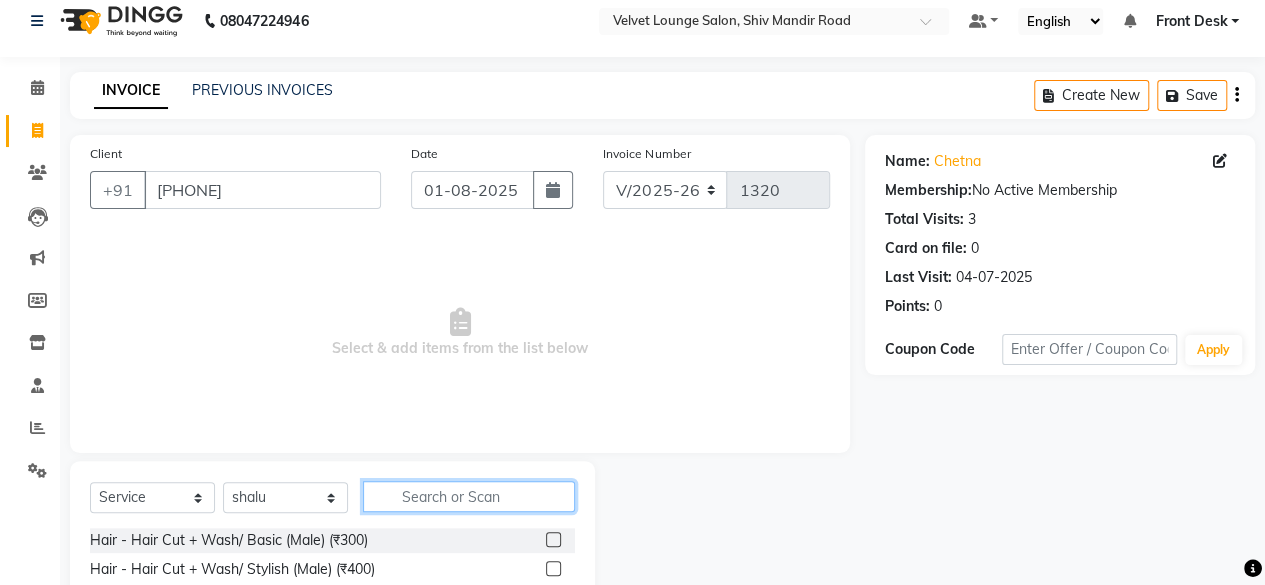 click 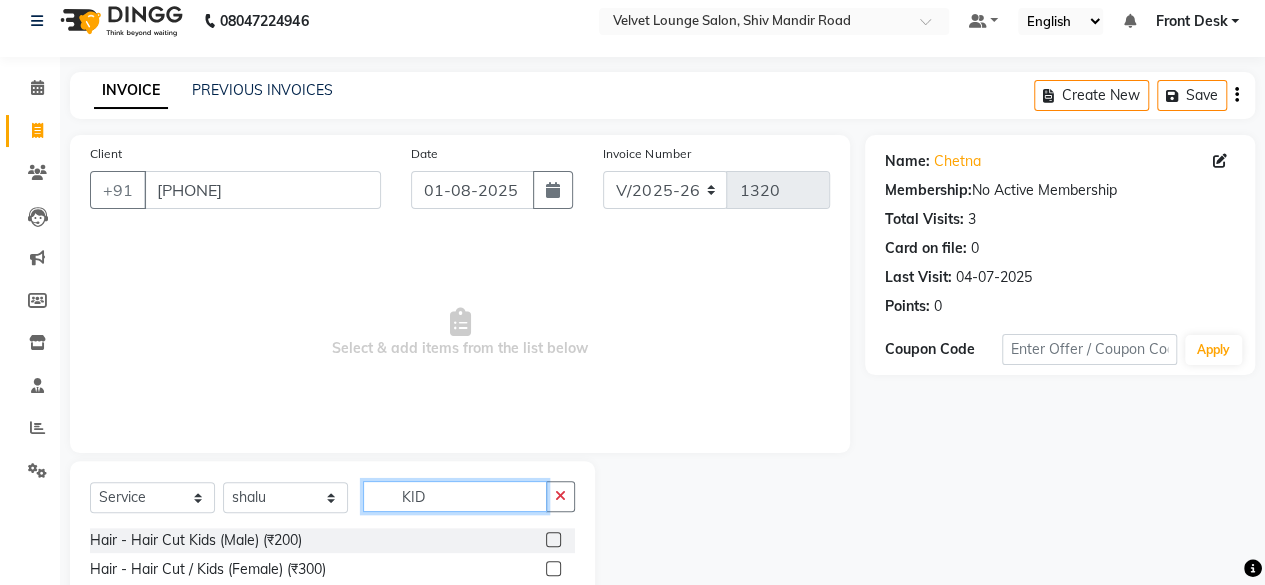 type on "KID" 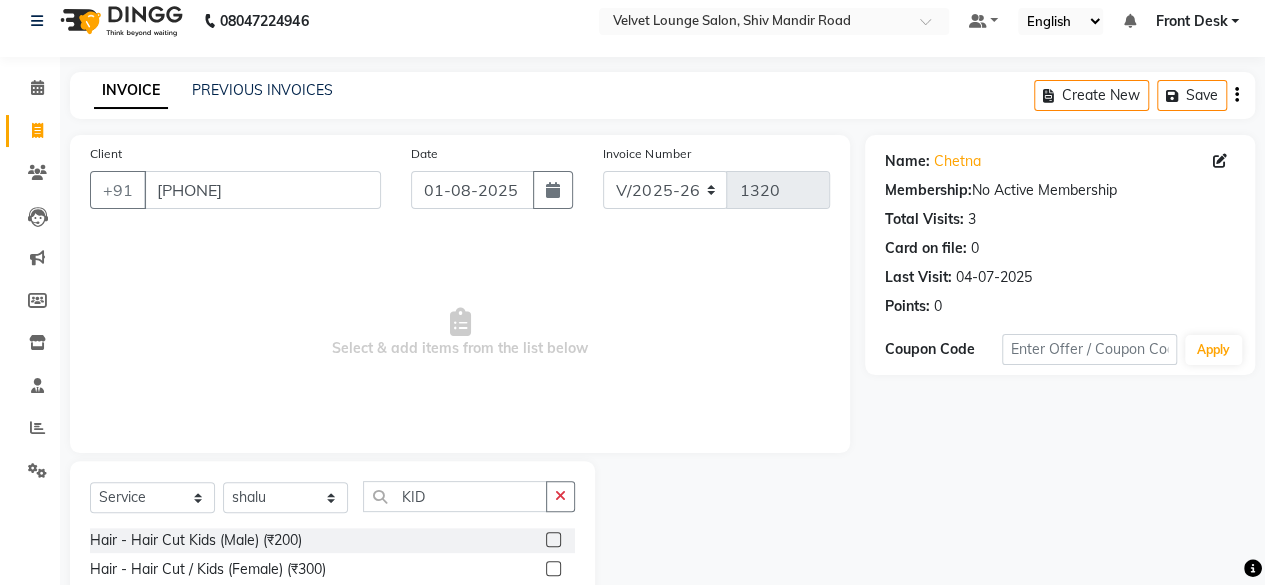 click 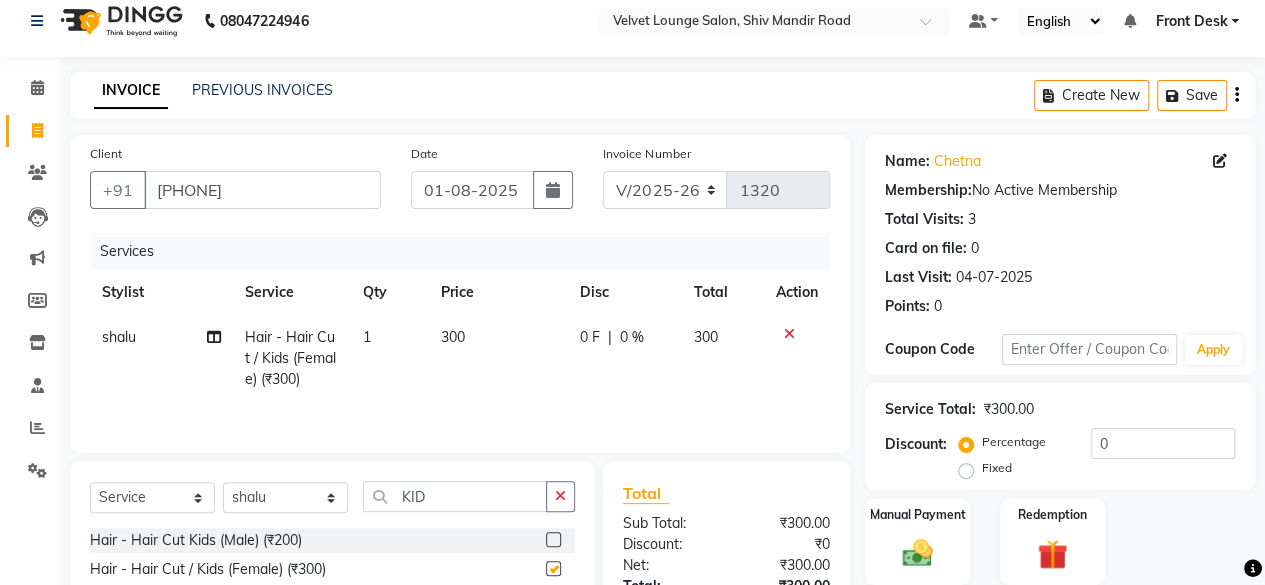 checkbox on "false" 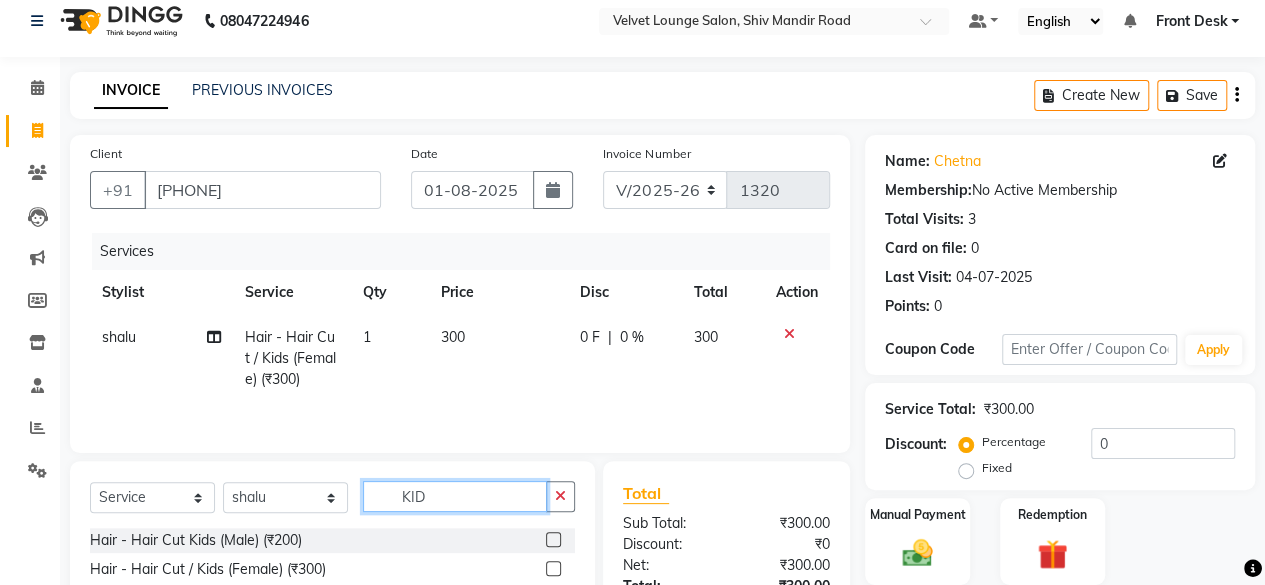 click on "KID" 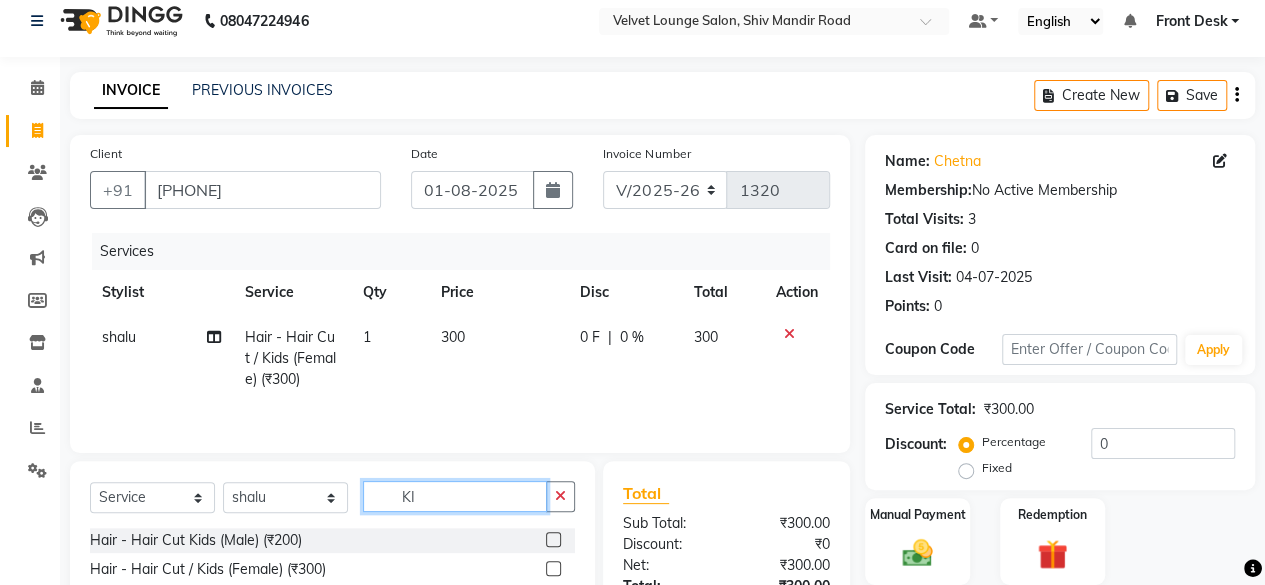 type on "K" 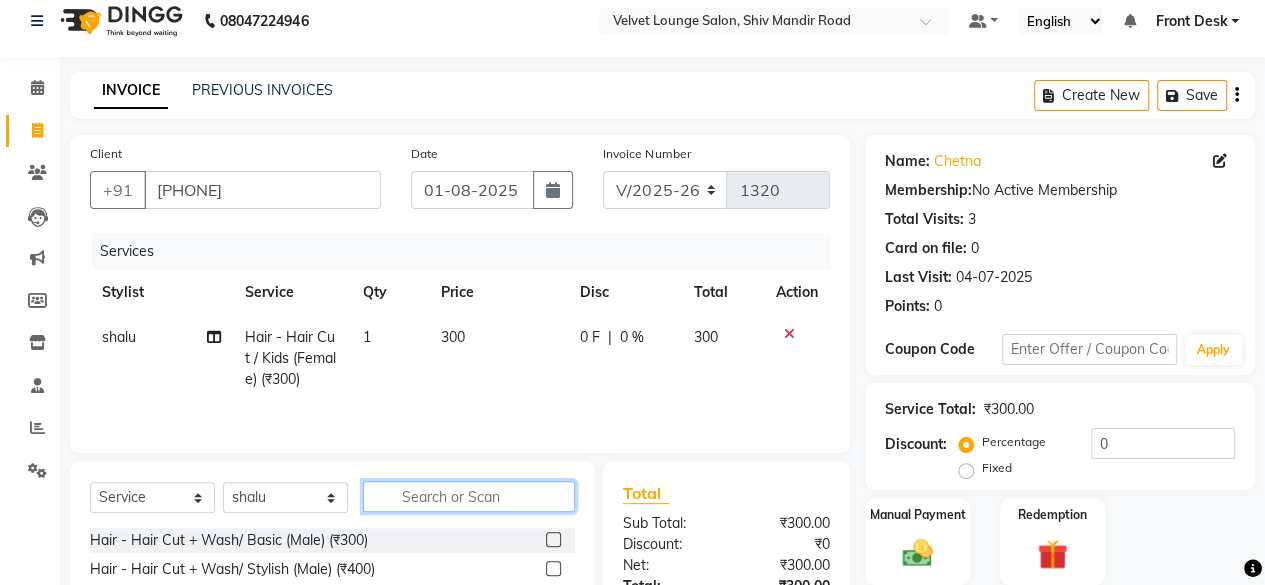 type on "F" 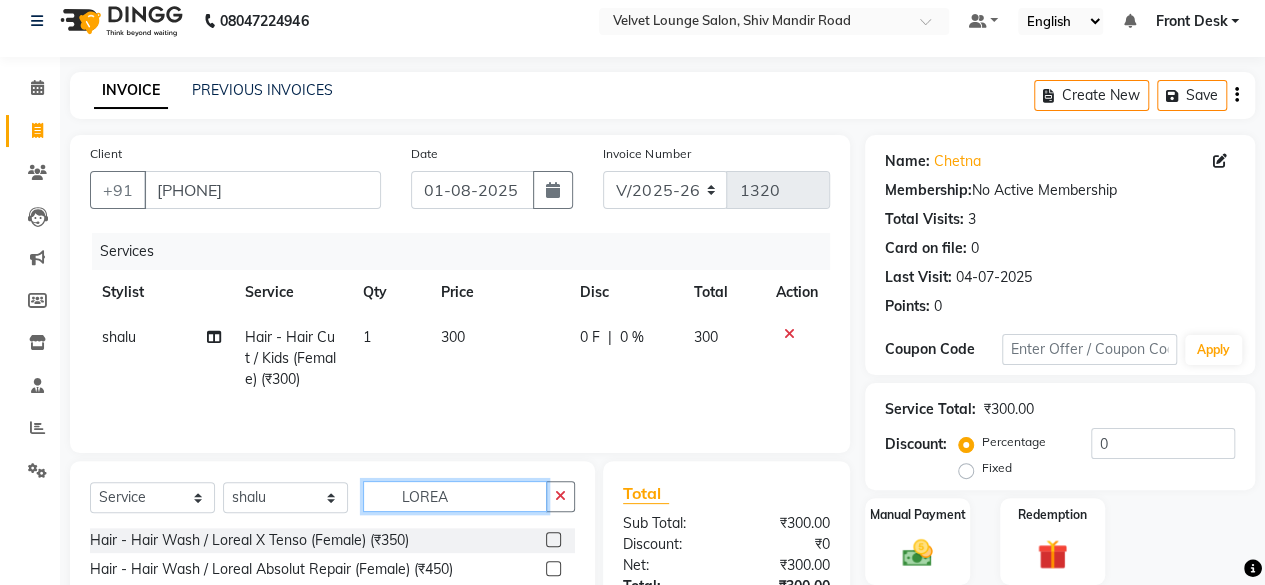 type on "LOREA" 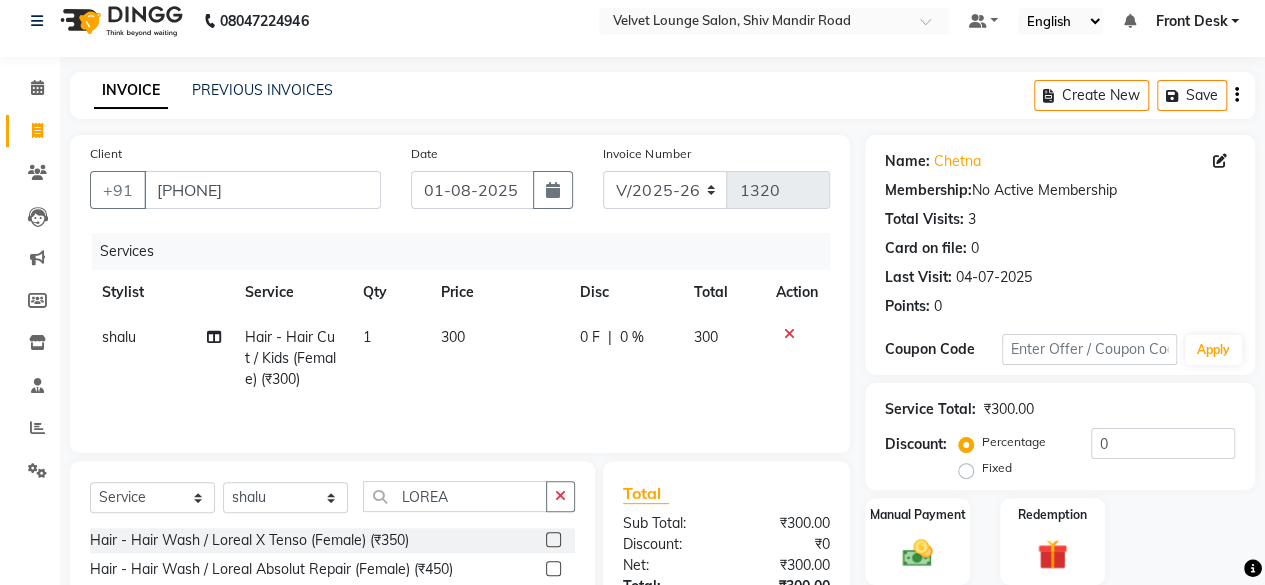 click 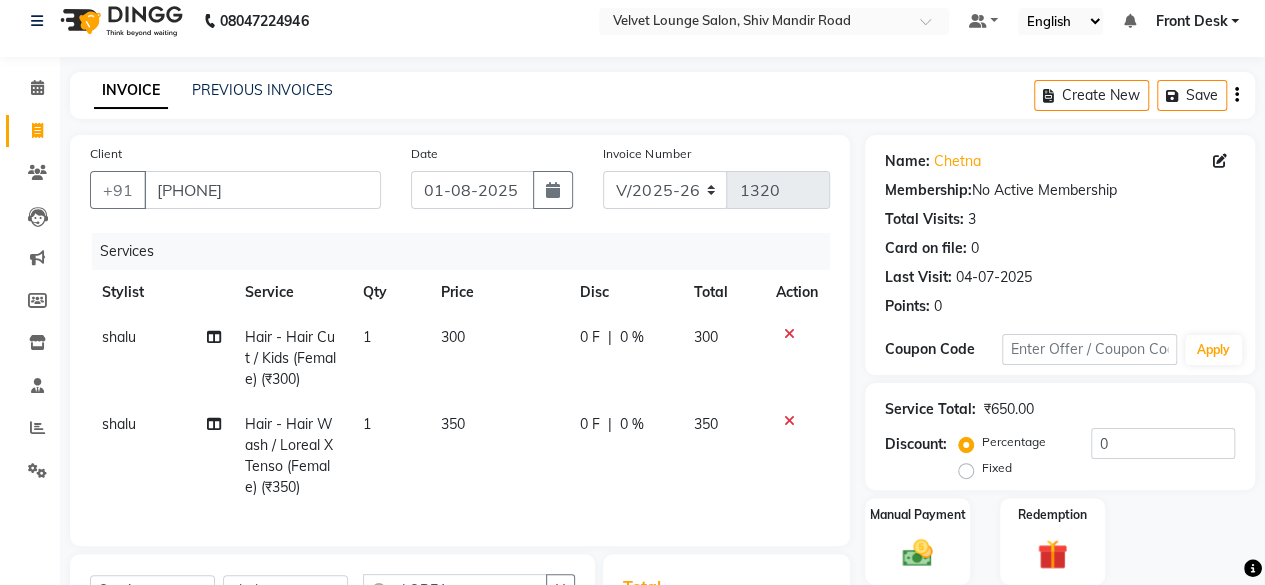 checkbox on "false" 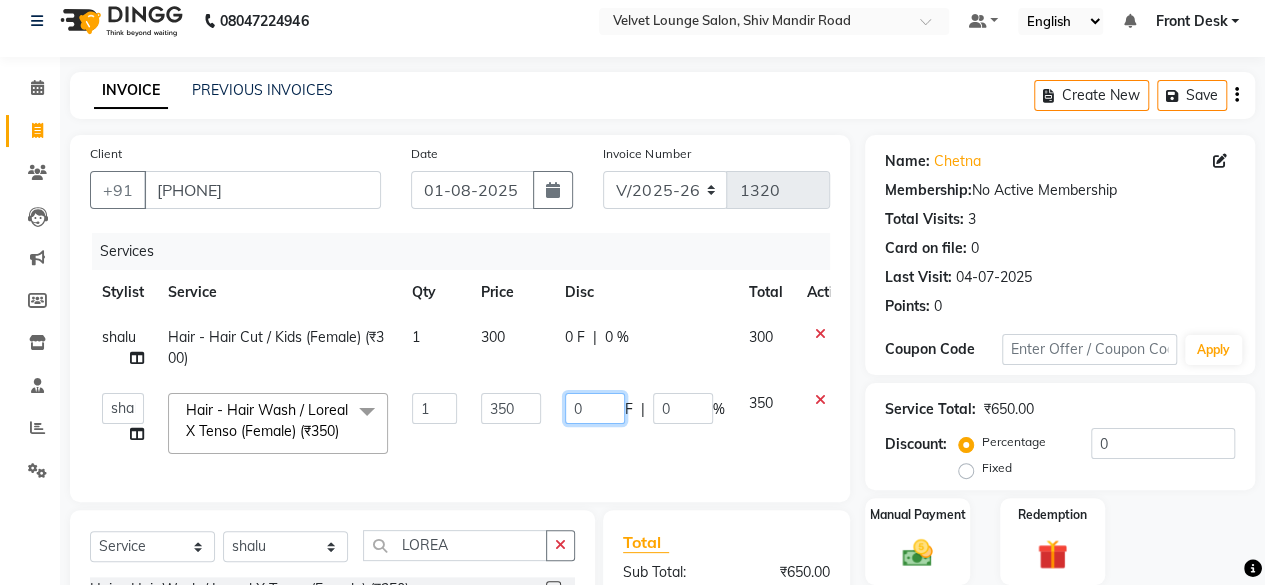click on "0" 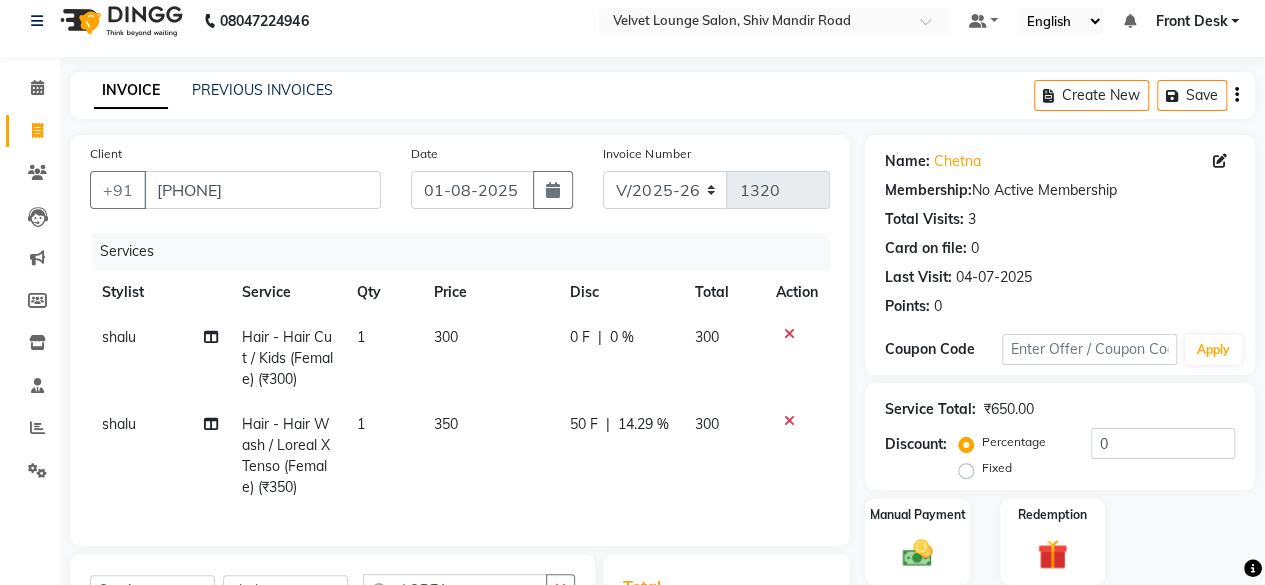 click on "Services Stylist Service Qty Price Disc Total Action [LAST] Hair - Hair Cut / Kids (Female) (₹300) 1 300 0 F | 0 % 300 [LAST] Hair - Hair Wash / Loreal X Tenso (Female) (₹350) 1 350 50 F | 14.29 % 300" 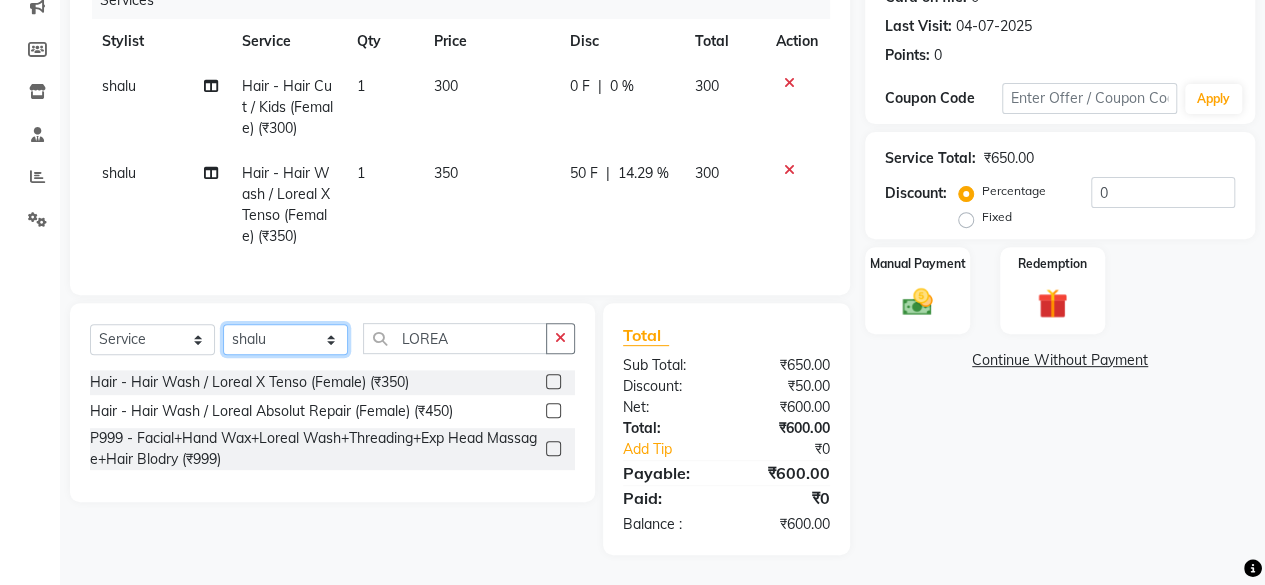 click on "Select Stylist [FIRST] [LAST] [FIRST] [LAST] [FIRST] [LAST] [FIRST] [LAST] [LAST] [LAST] [LAST] [LAST] [LAST] [LAST] [LAST] [LAST] [LAST] [LAST] [LAST] [LAST]" 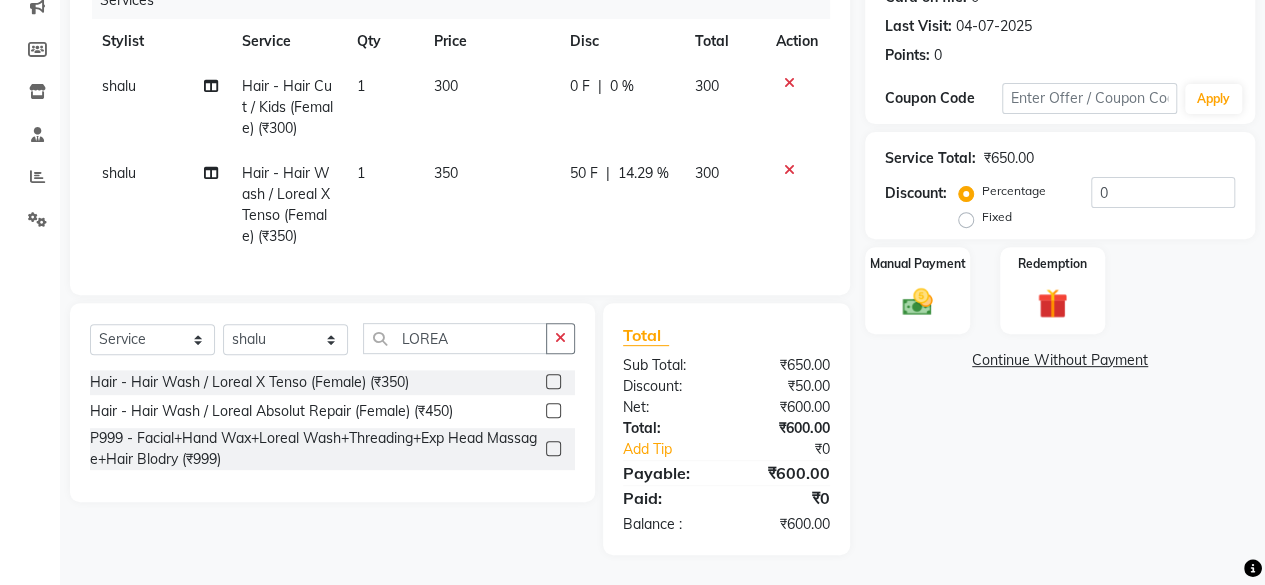 click on "shalu" 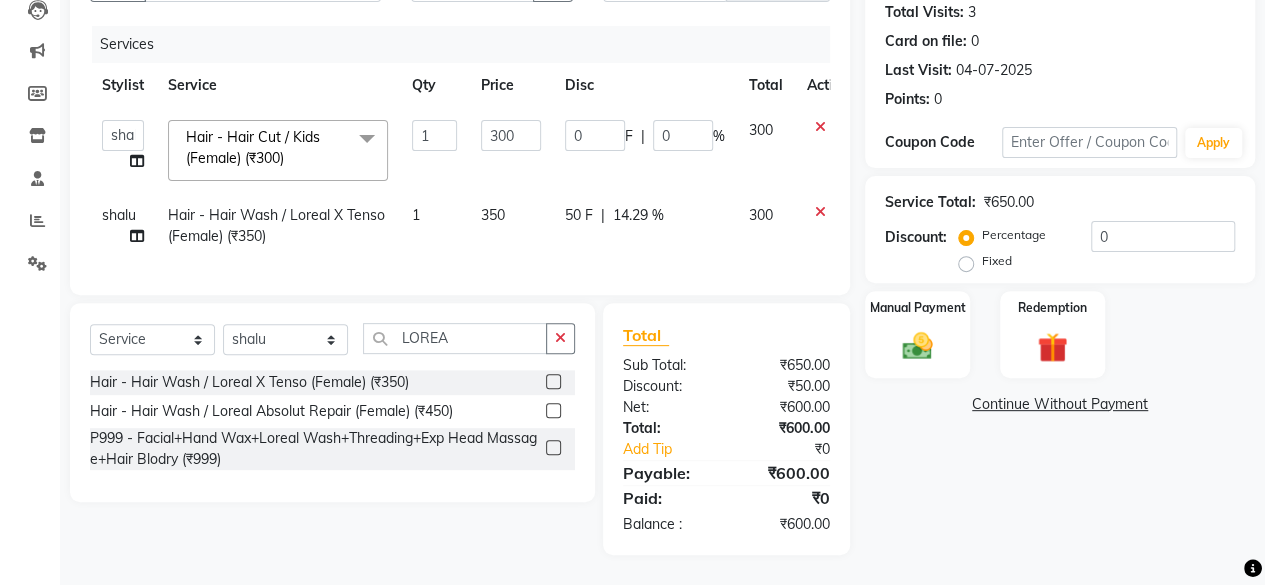 scroll, scrollTop: 234, scrollLeft: 0, axis: vertical 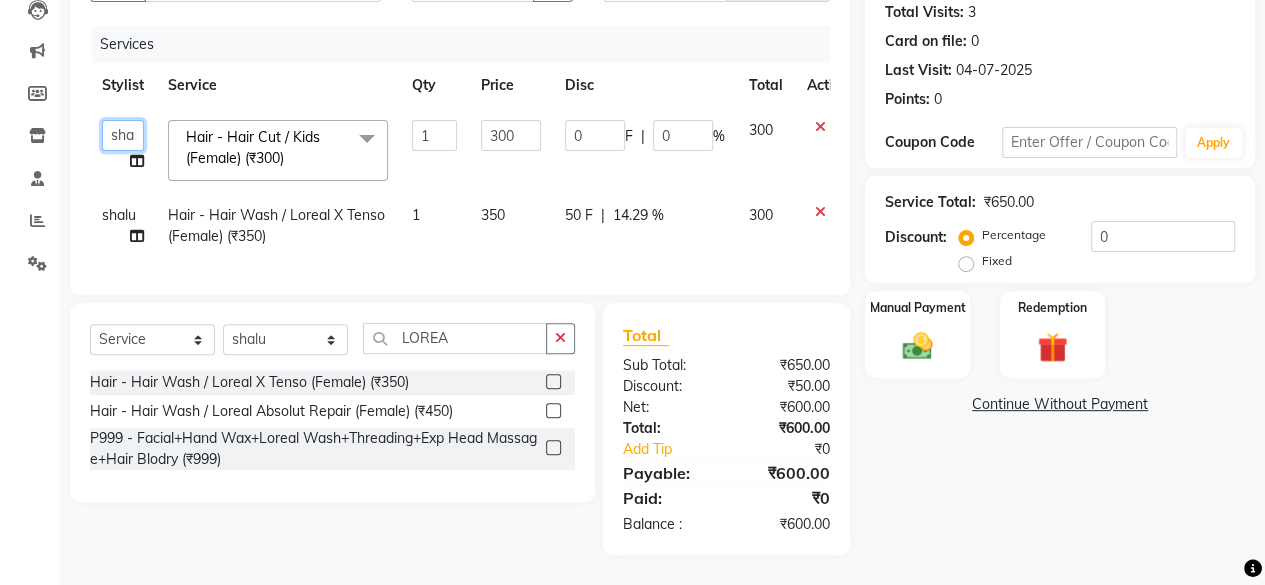 click on "[FIRST] [LAST]    [FIRST] [LAST]   [FIRST] [LAST]   [FIRST]   [LAST]   [LAST]   [LAST]   [LAST]   [LAST]   [LAST]   [LAST]   [LAST]   [LAST]   [LAST]   [LAST]   [LAST]   [LAST]   [LAST]" 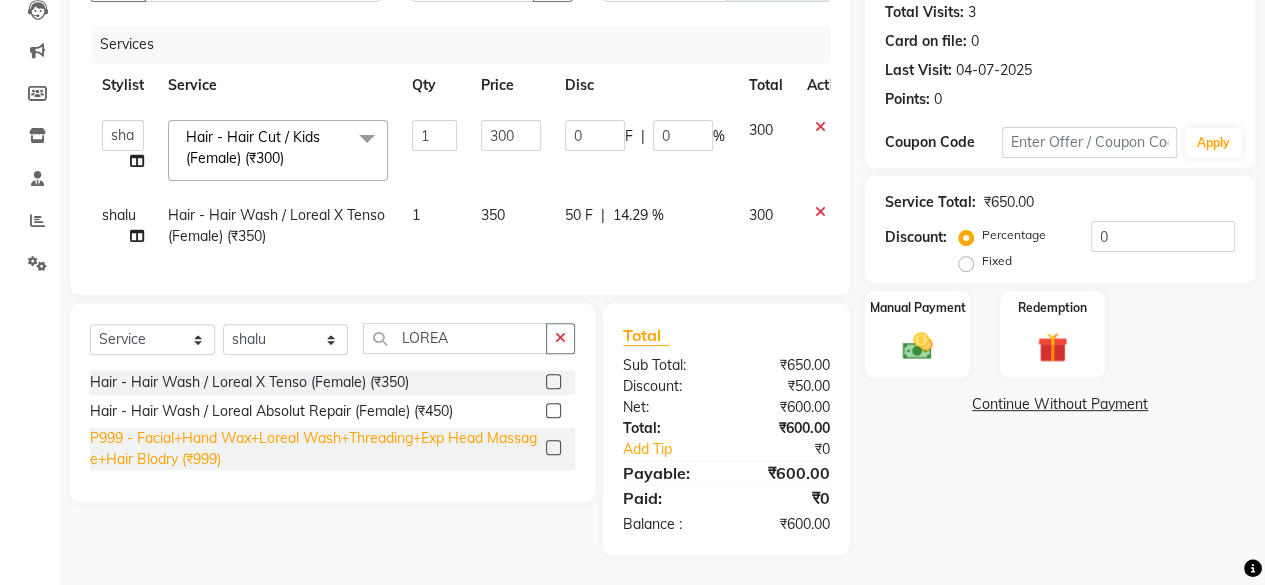 select on "[POSTAL_CODE]" 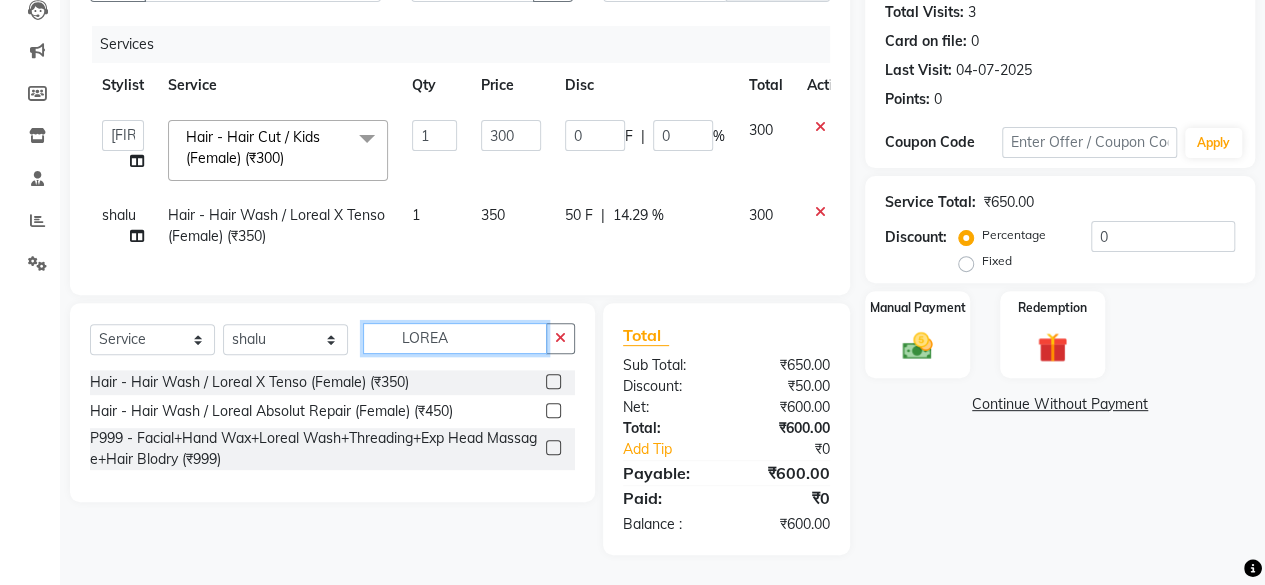 click on "LOREA" 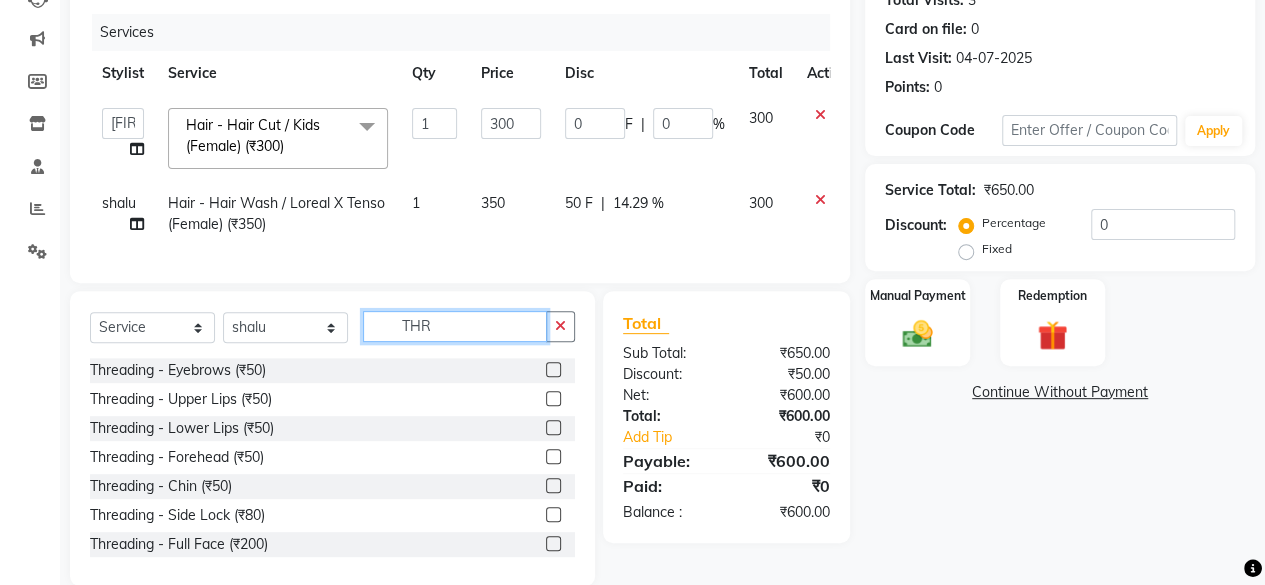 type on "THR" 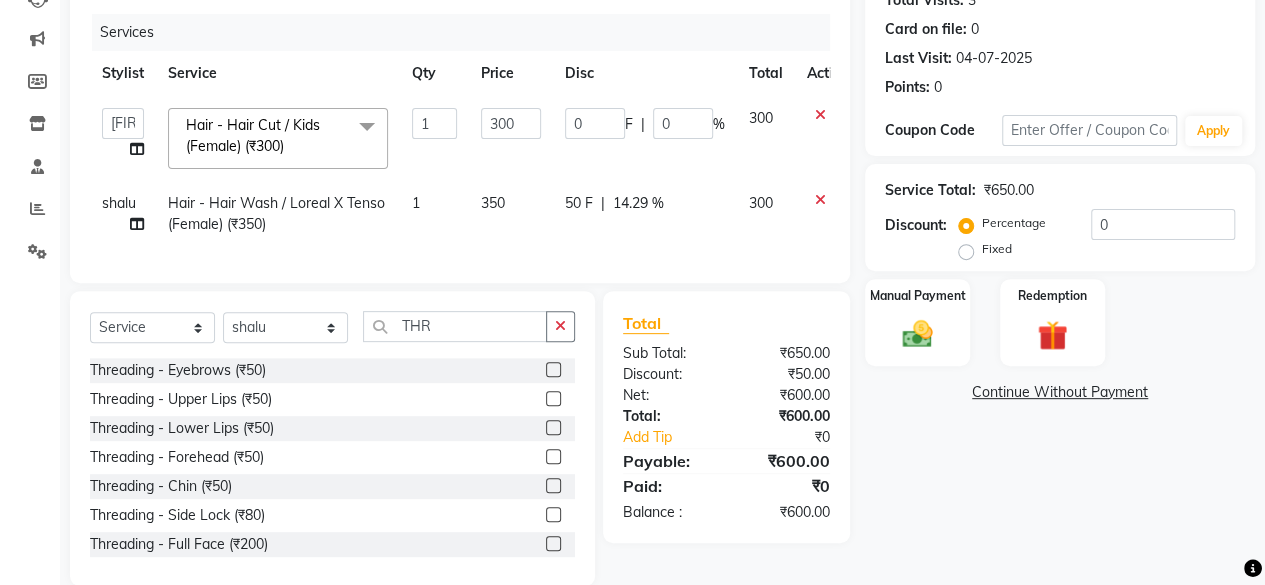 click 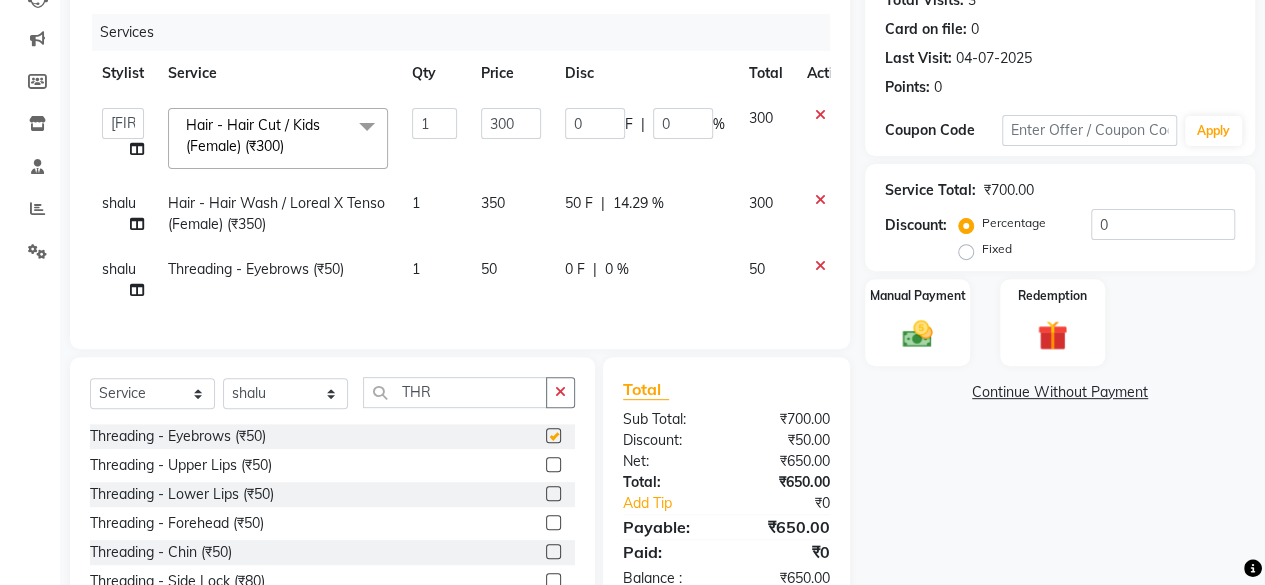 checkbox on "false" 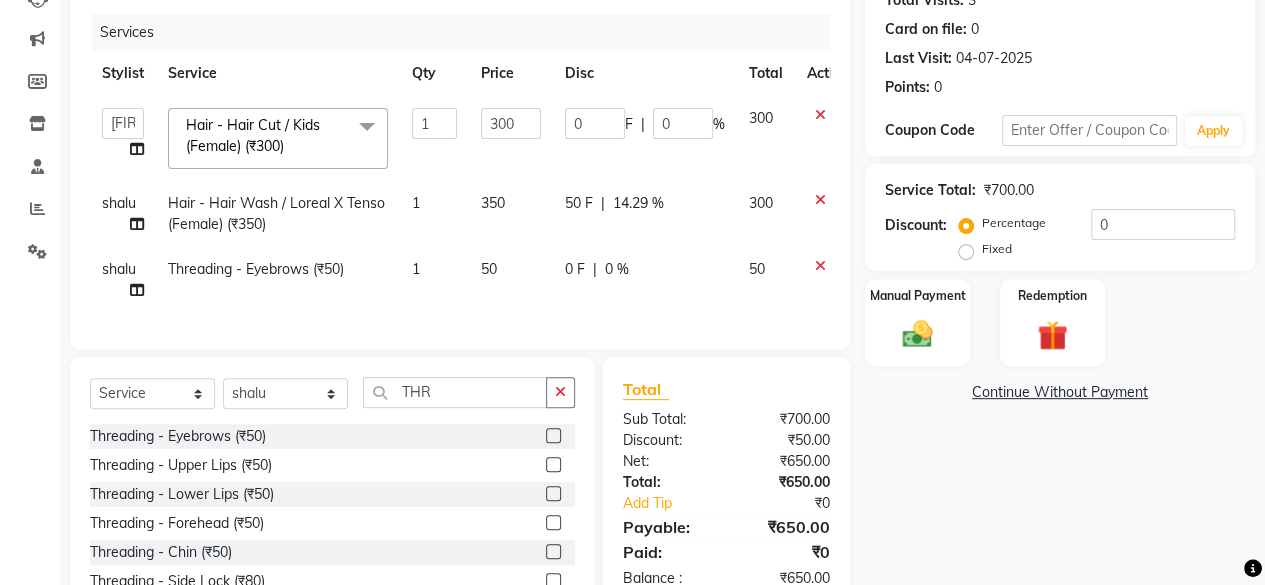 click 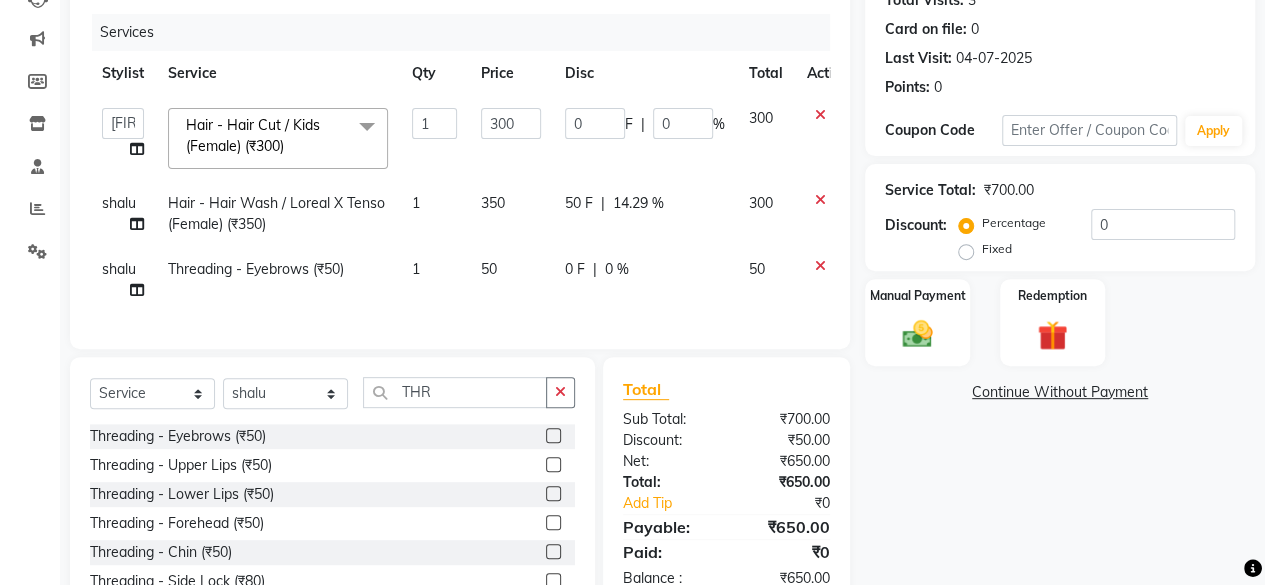 click at bounding box center (552, 465) 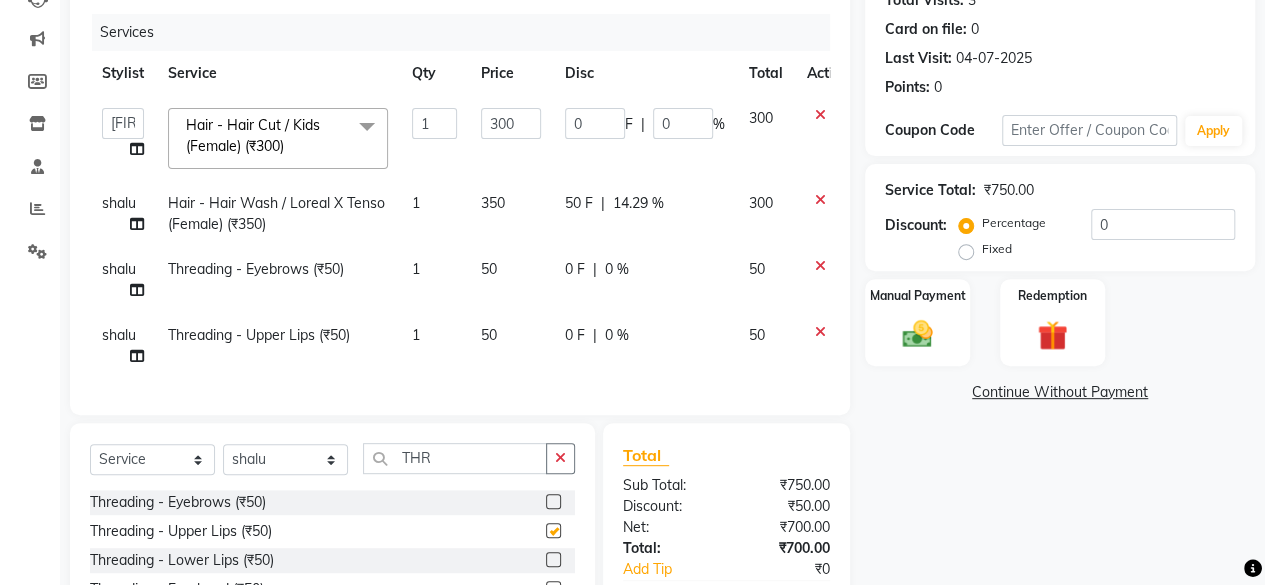 checkbox on "false" 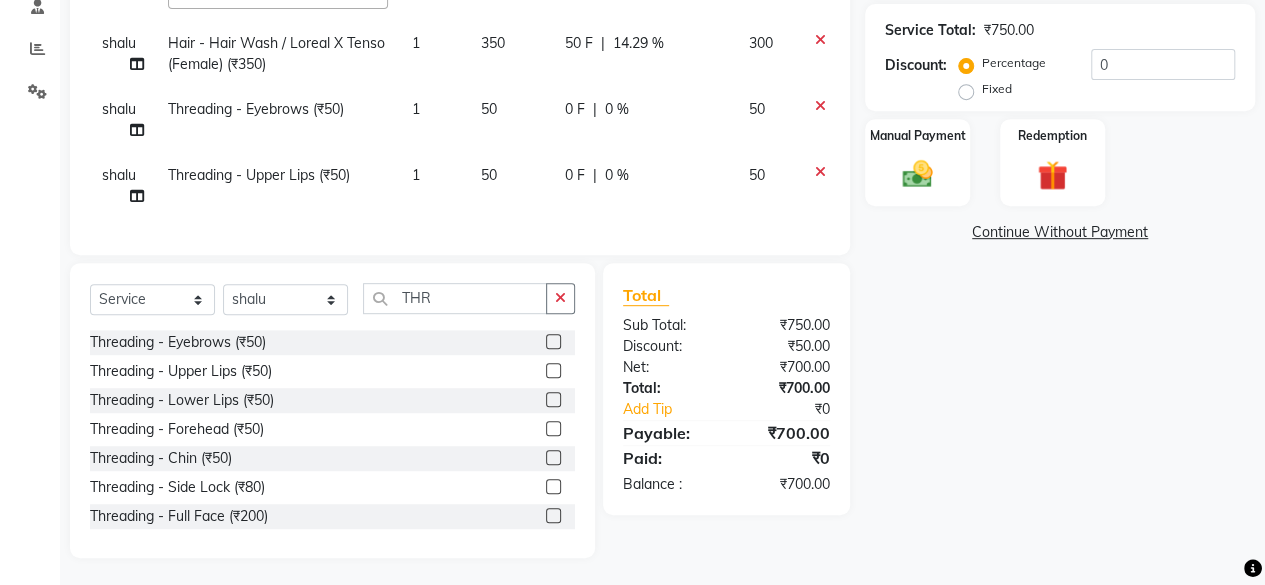 scroll, scrollTop: 410, scrollLeft: 0, axis: vertical 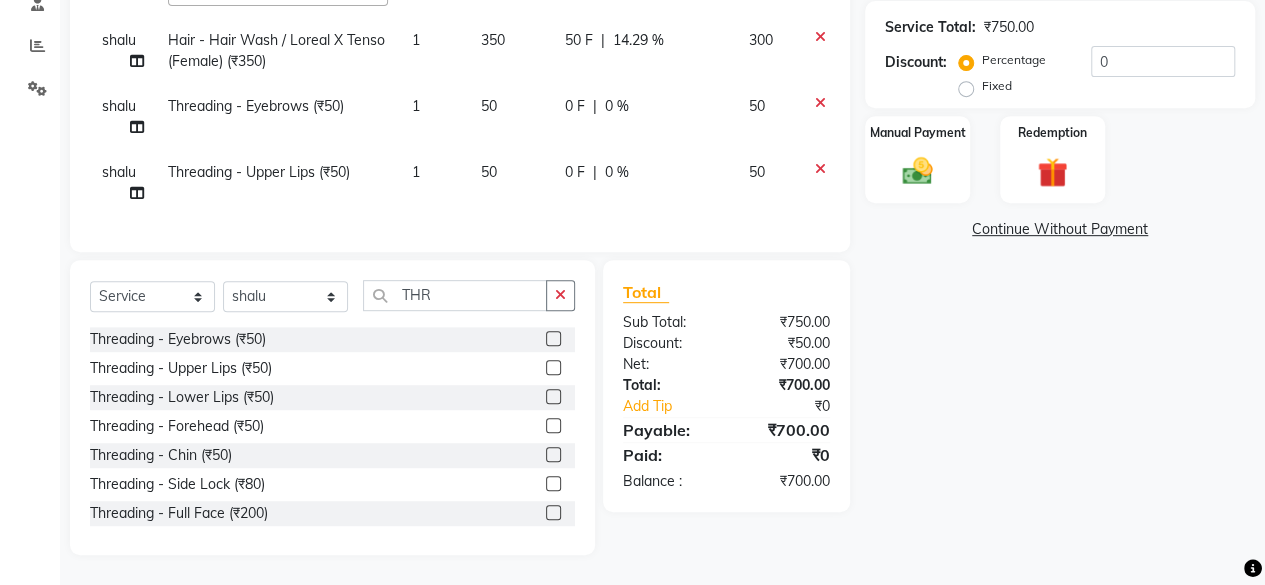 click on "50" 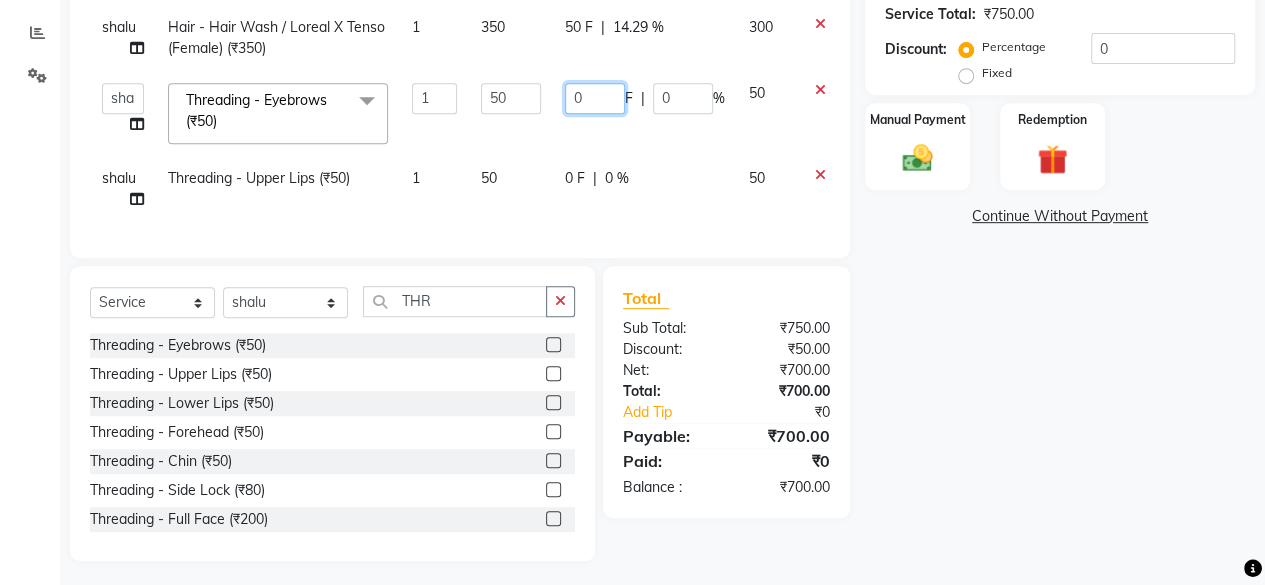 click on "0" 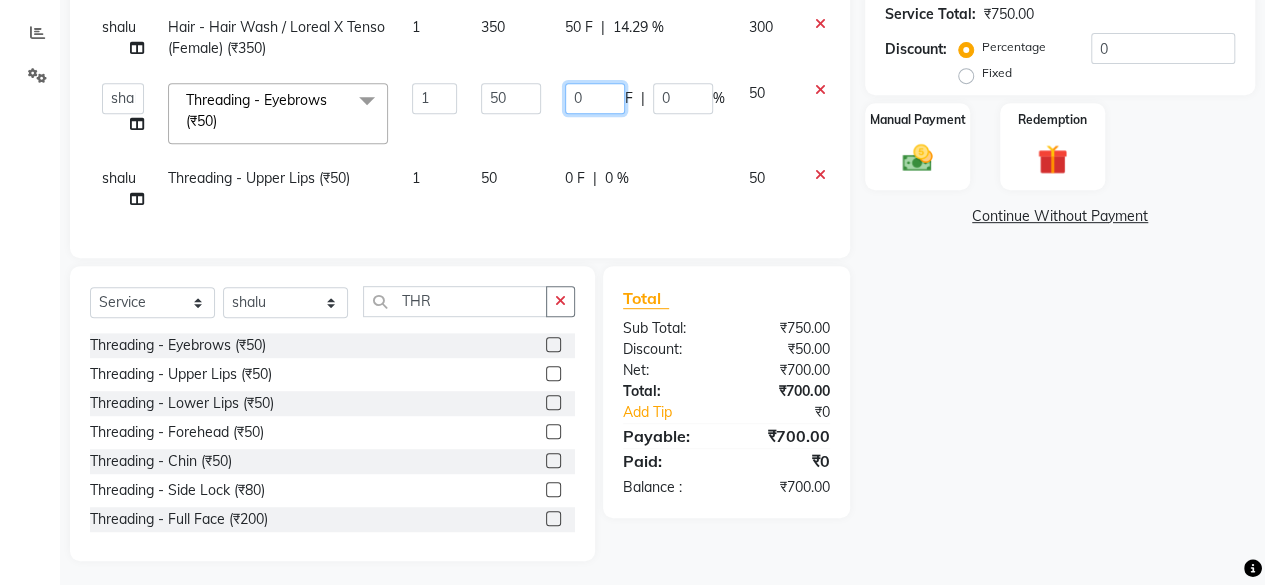 type on "20" 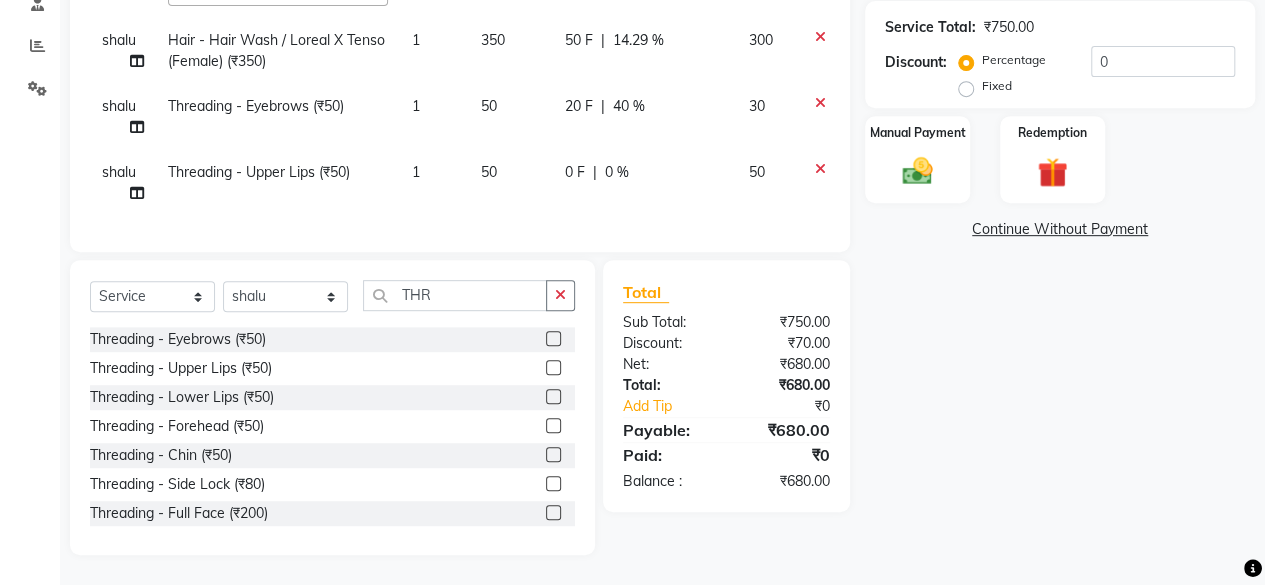 click on "50" 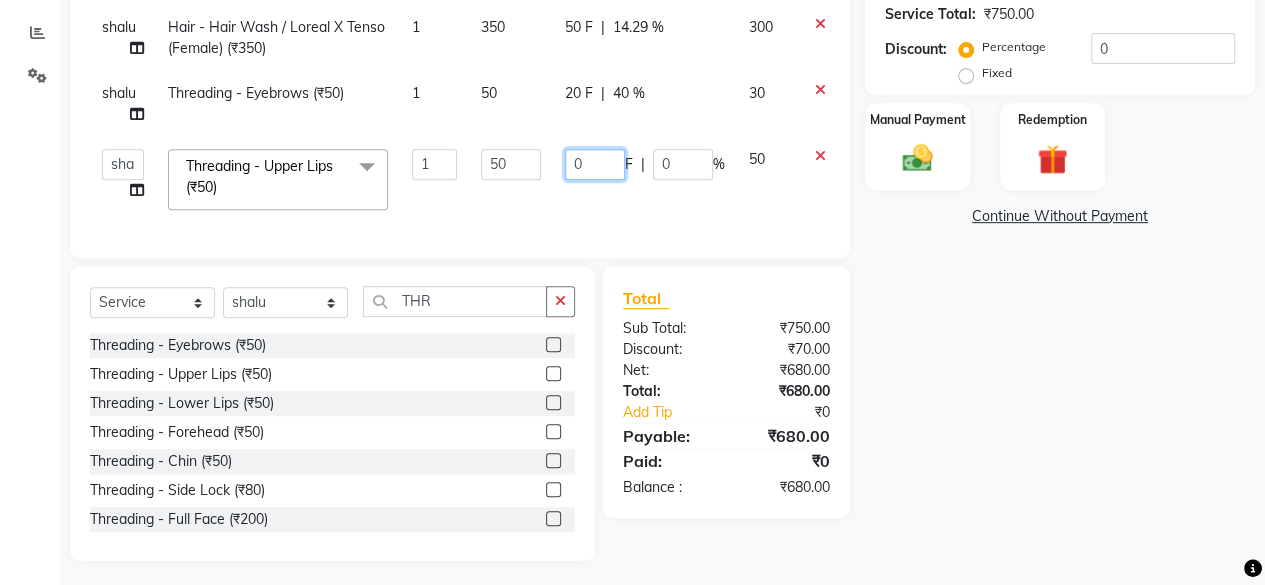 click on "0" 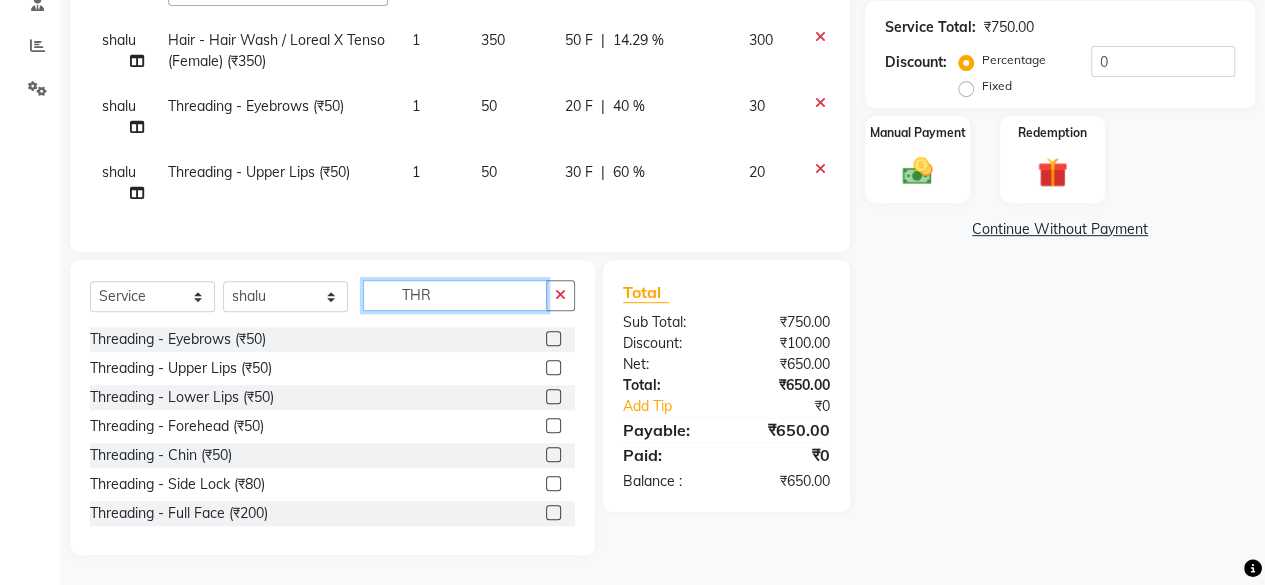 click on "THR" 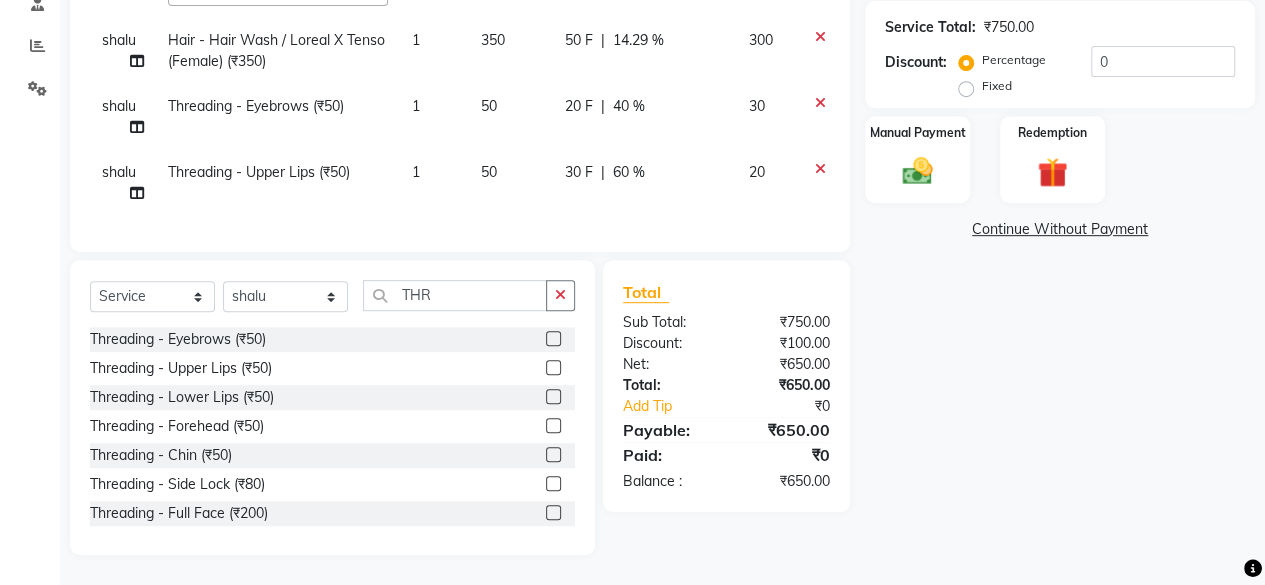 click 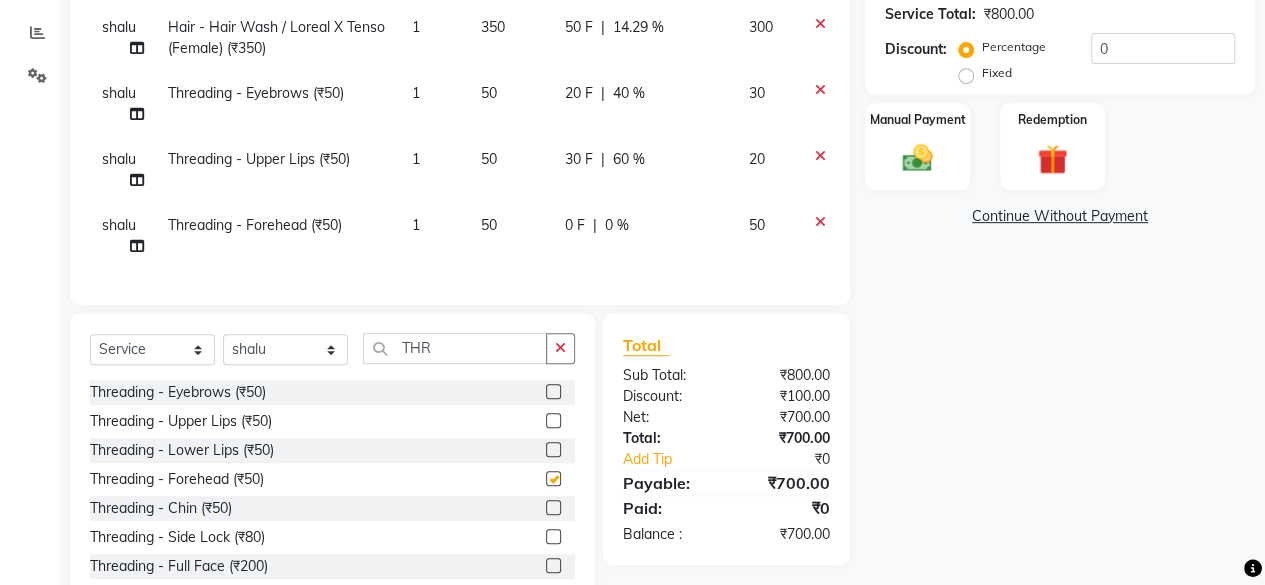 checkbox on "false" 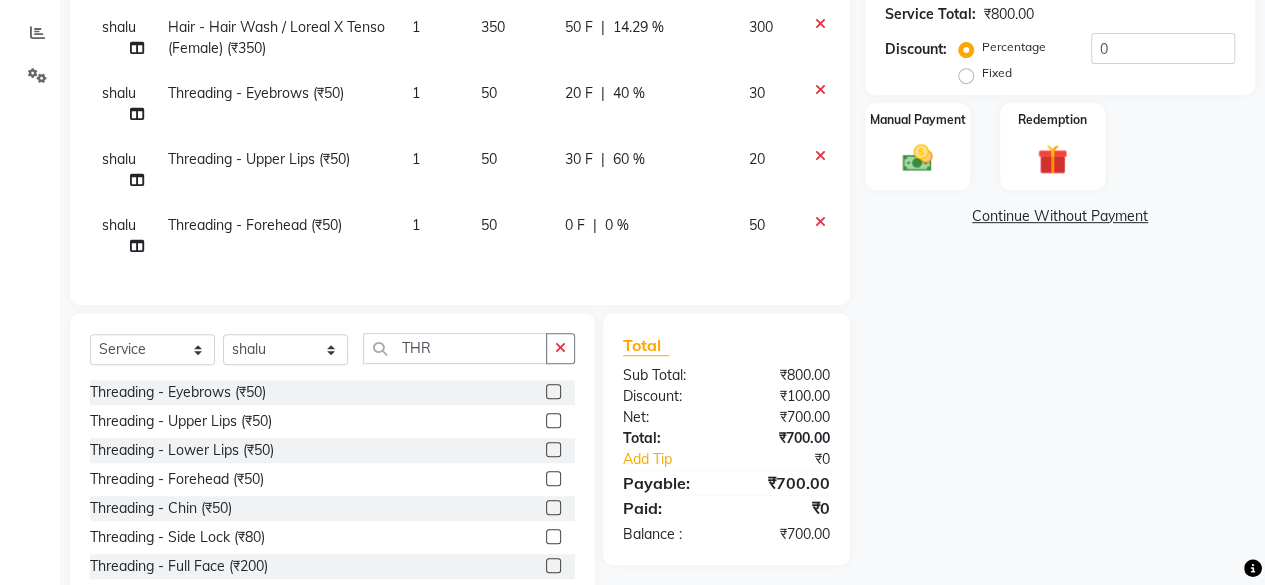 click on "0 F | 0 %" 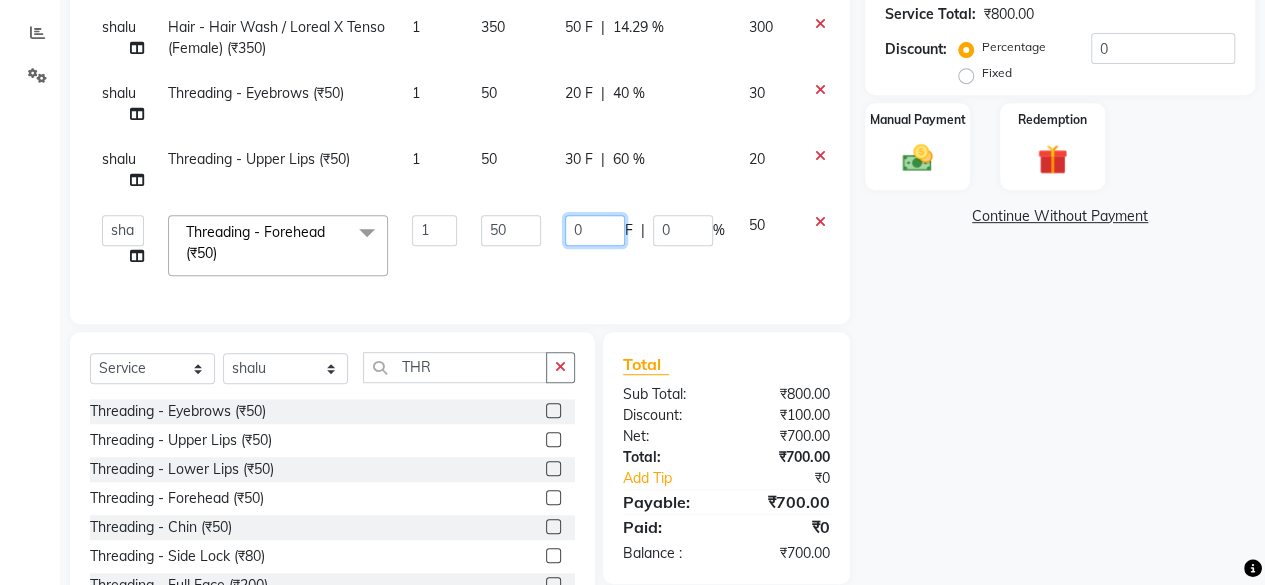 click on "0" 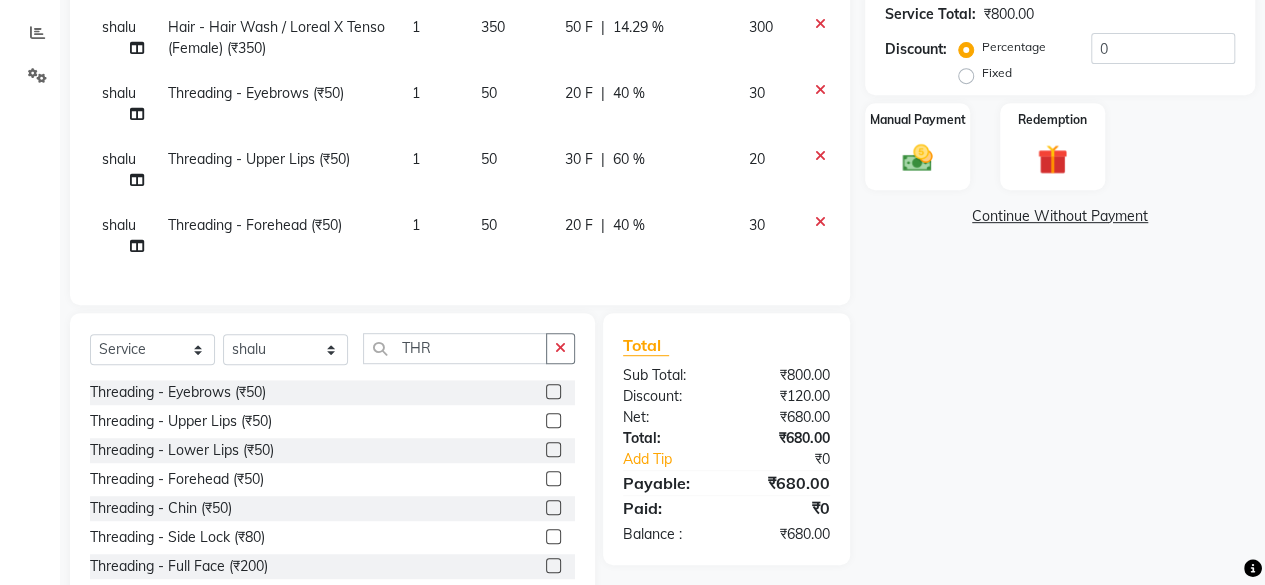click on "Name: [FIRST] Membership: No Active Membership Total Visits: 3 Card on file: 0 Last Visit: [DATE] Points: 0 Coupon Code Apply Service Total: ₹800.00 Discount: Percentage Fixed 0 Manual Payment Redemption Continue Without Payment" 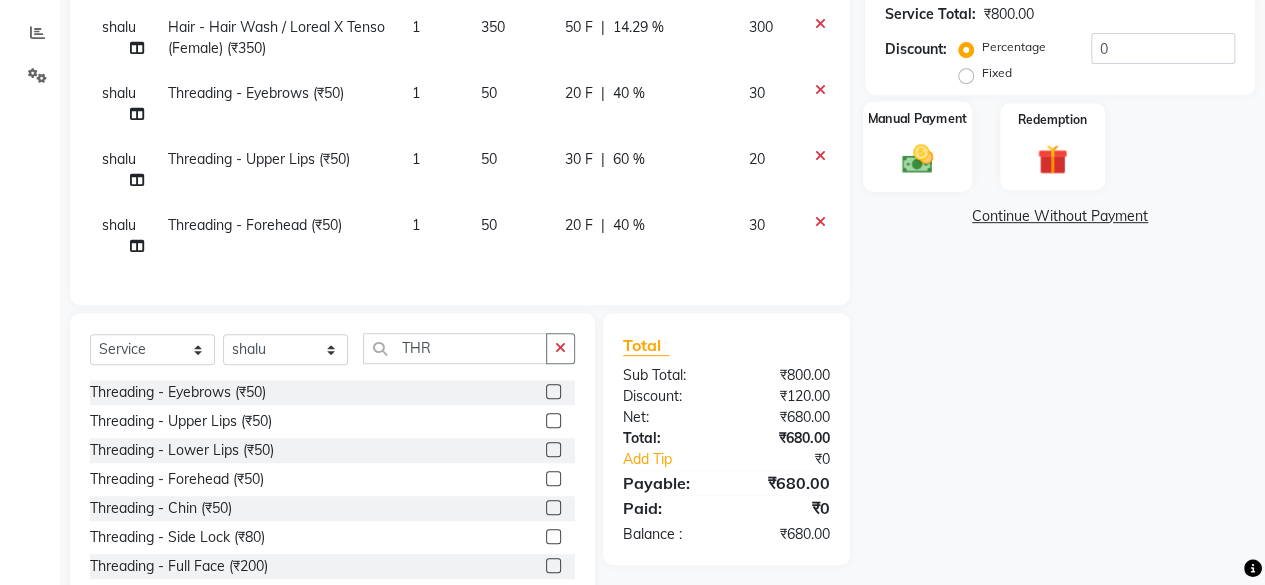 click 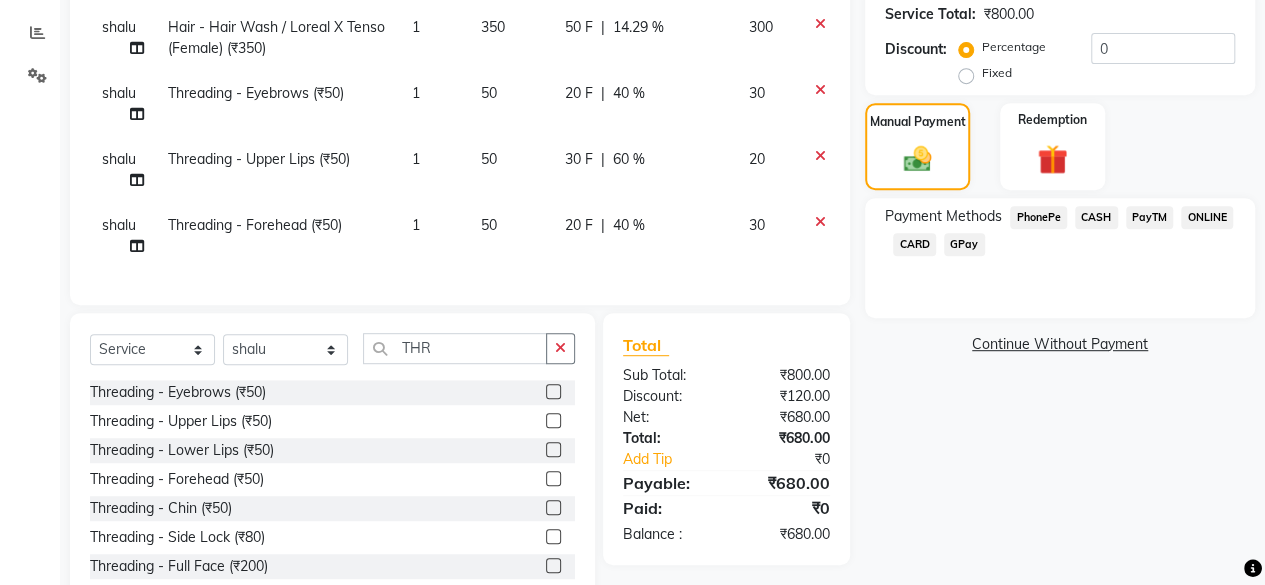 click on "CASH" 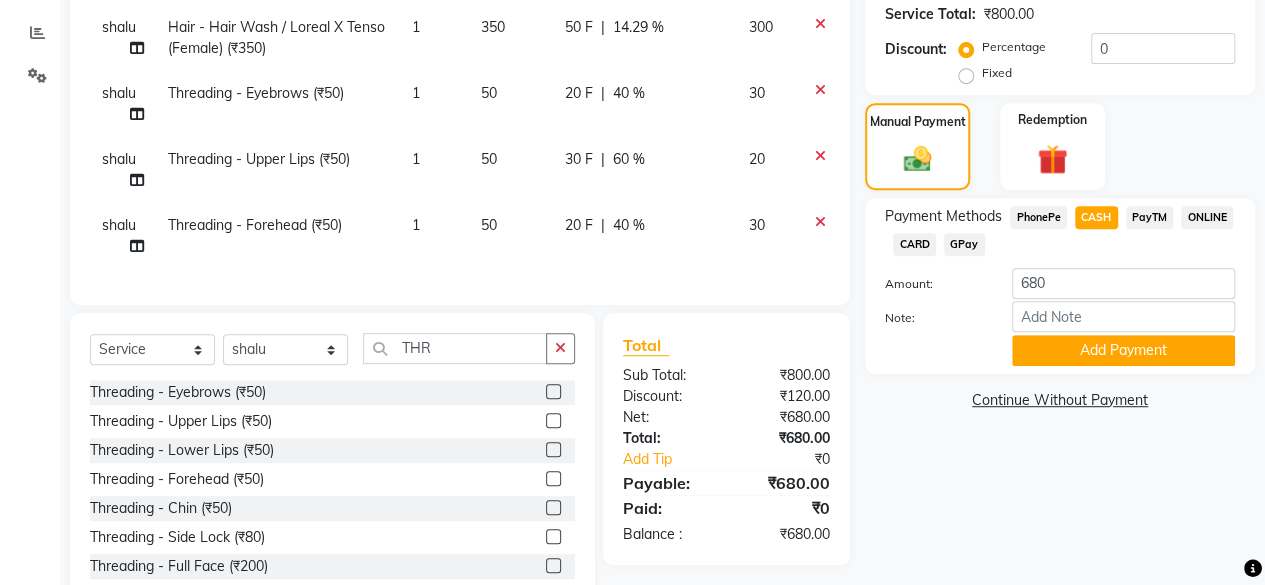 scroll, scrollTop: 0, scrollLeft: 0, axis: both 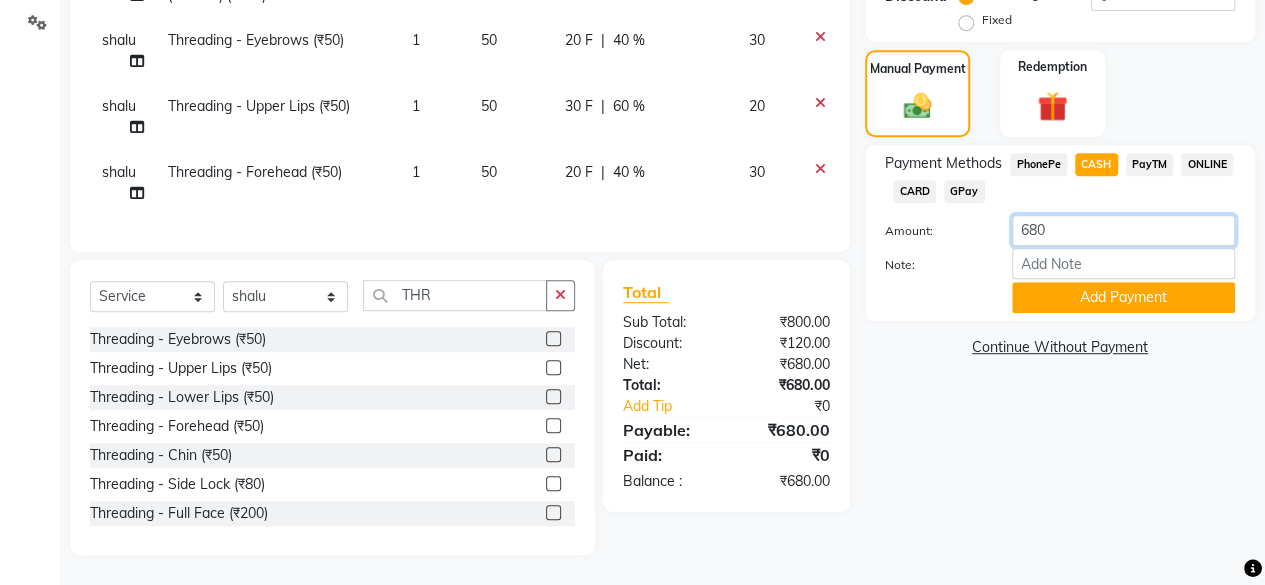 click on "680" 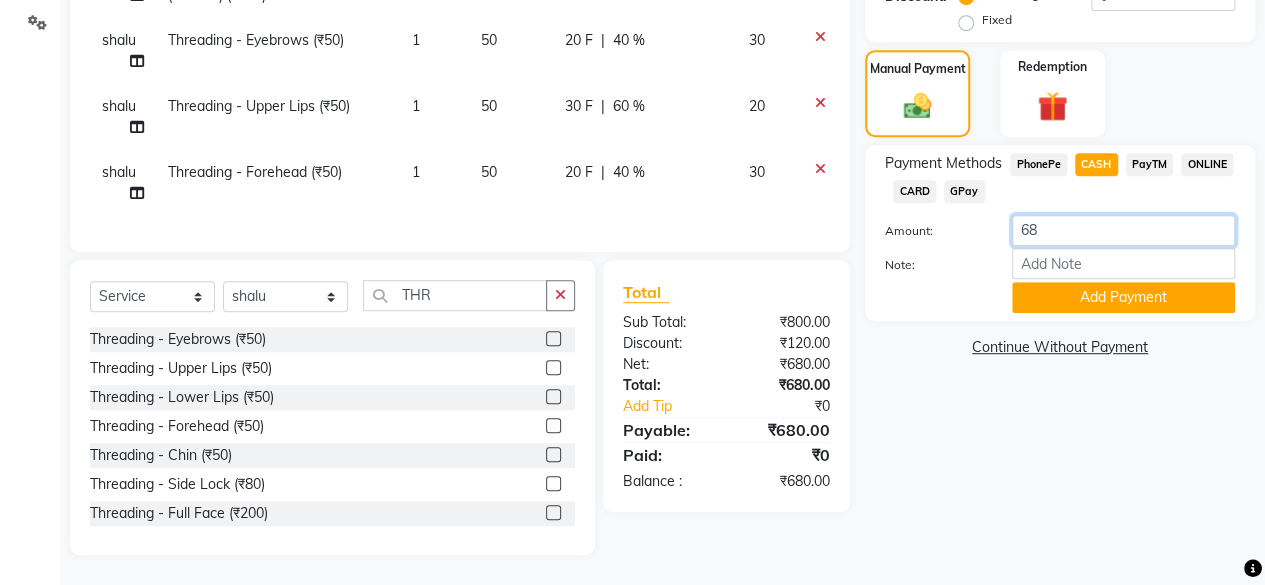 type on "6" 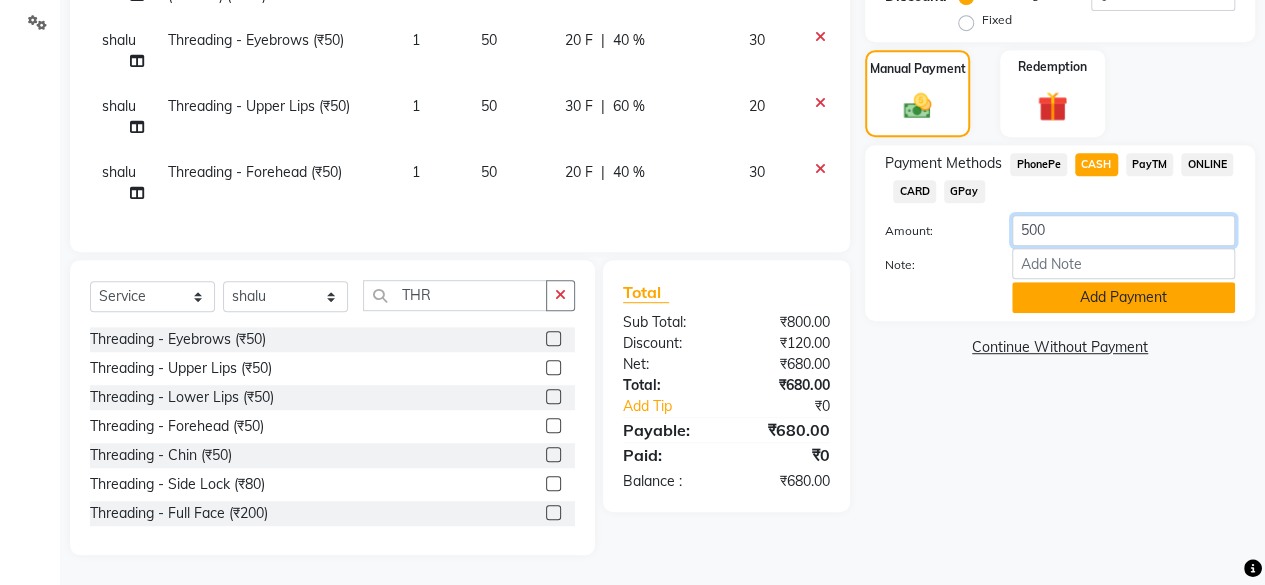 type on "500" 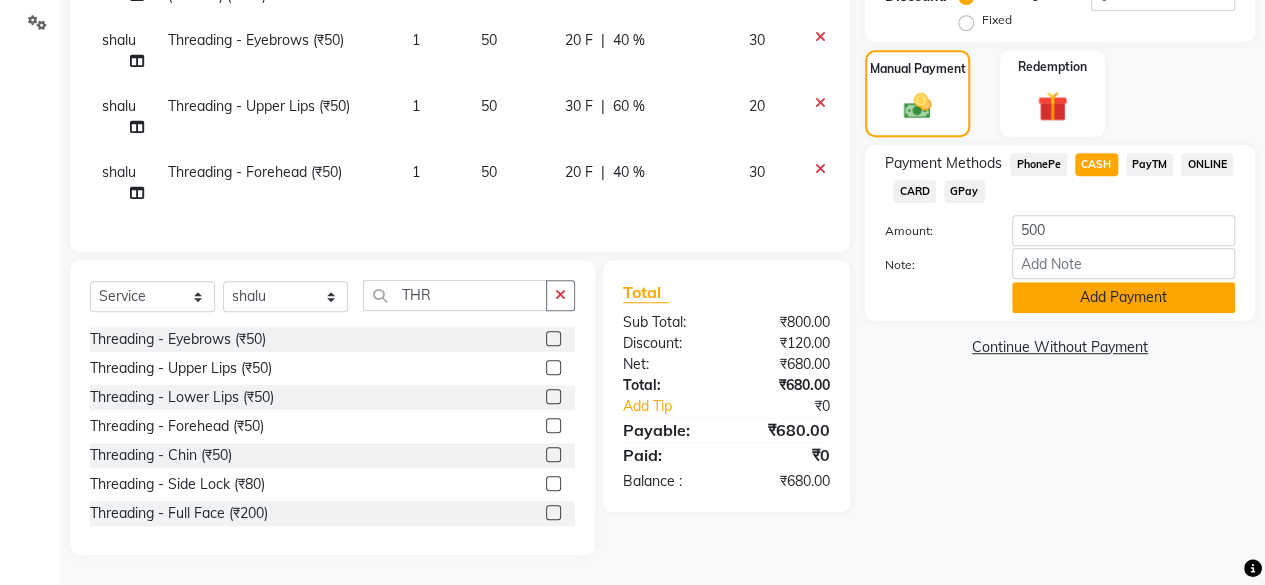 click on "Add Payment" 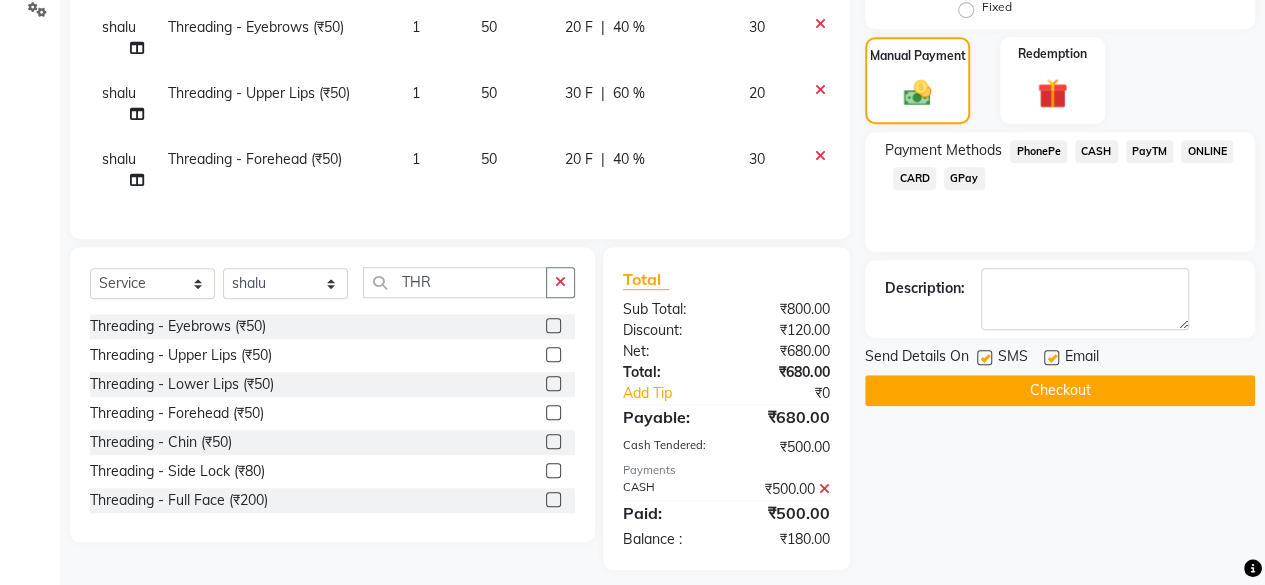 click on "PayTM" 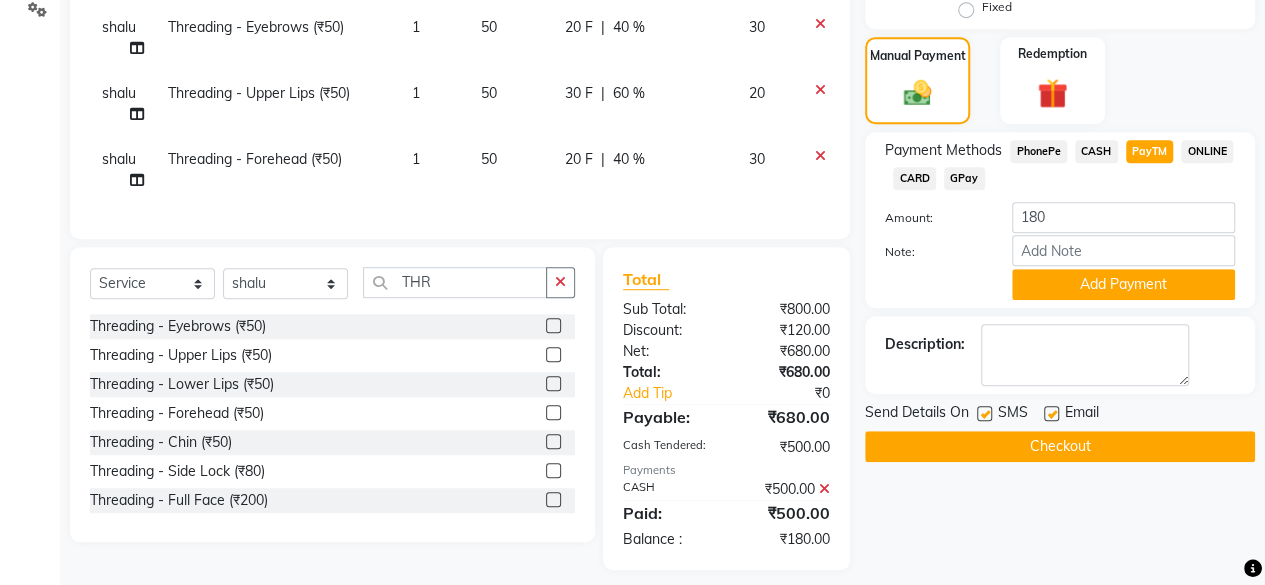 click on "PhonePe" 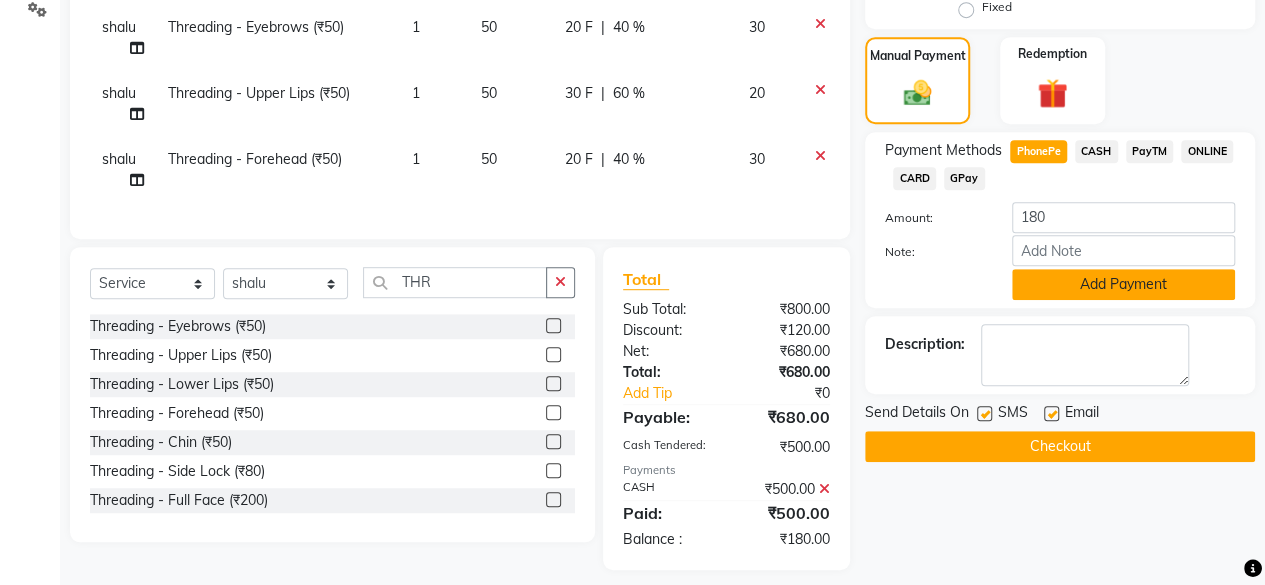 click on "Add Payment" 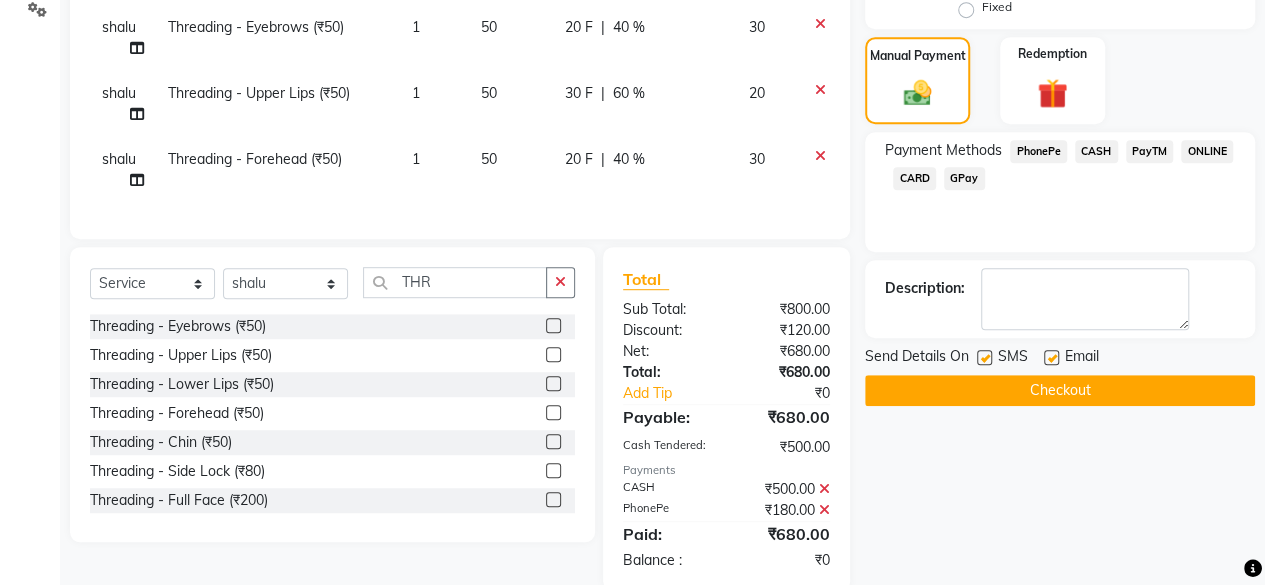 click on "Checkout" 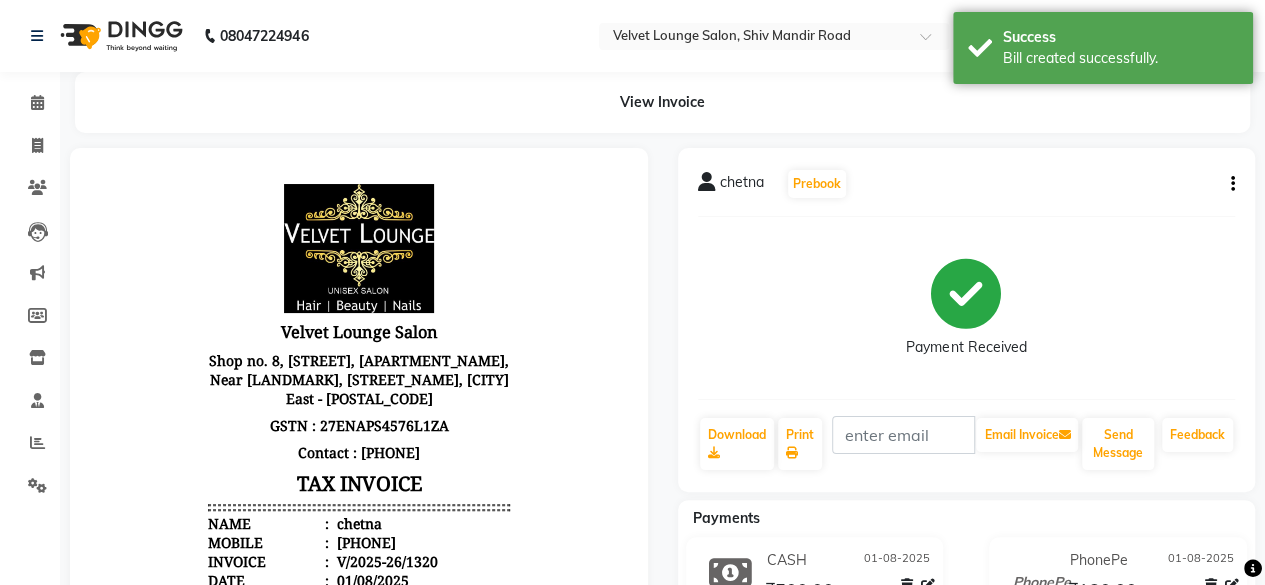 scroll, scrollTop: 0, scrollLeft: 0, axis: both 